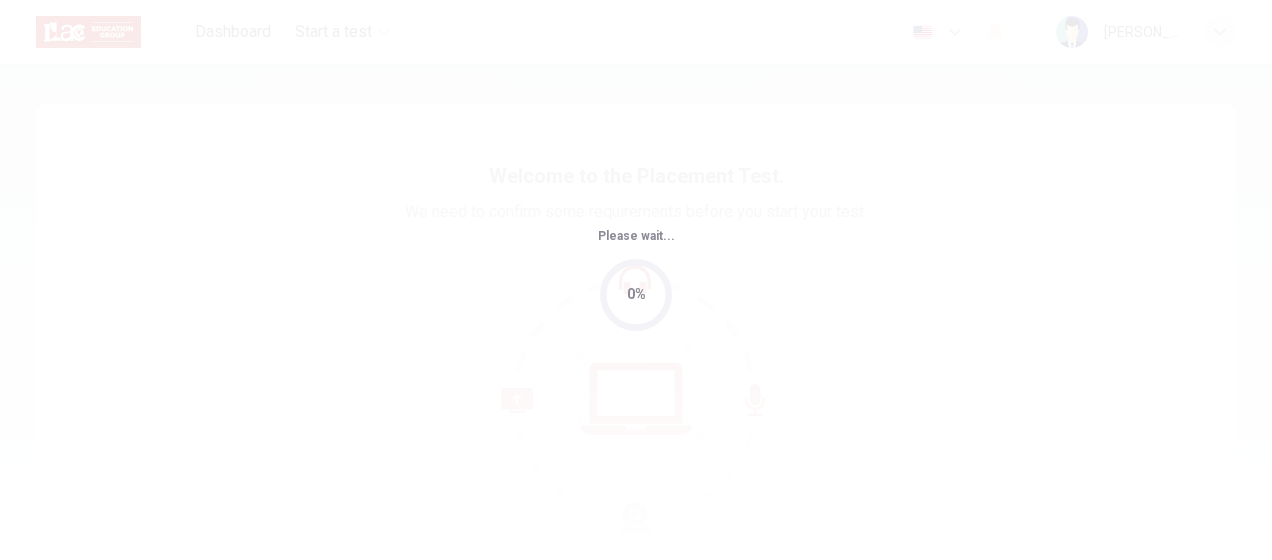 scroll, scrollTop: 0, scrollLeft: 0, axis: both 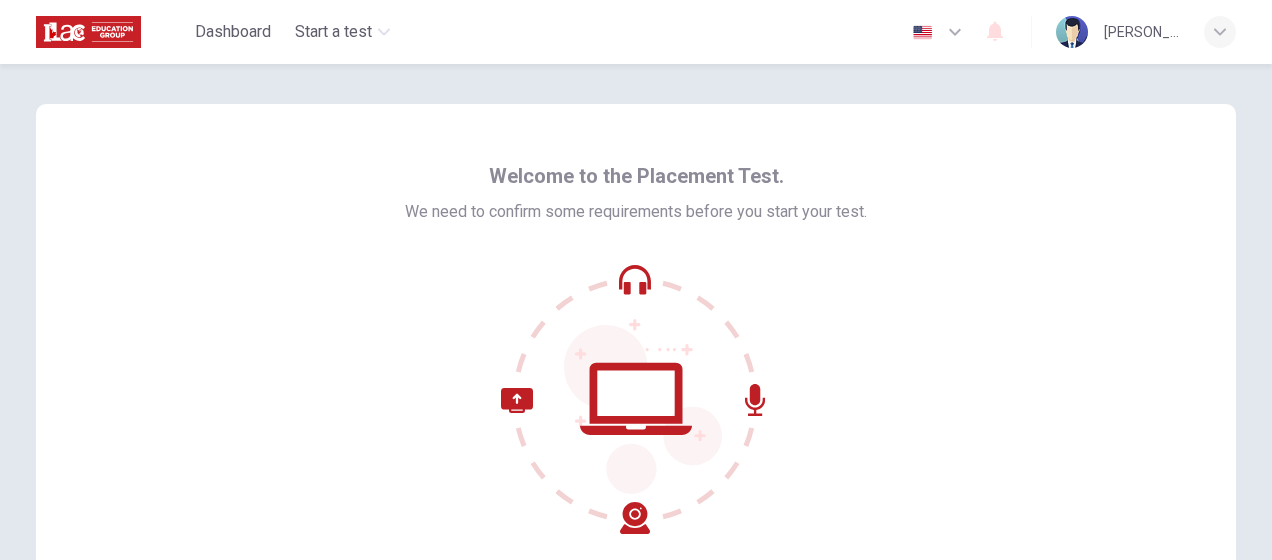 click 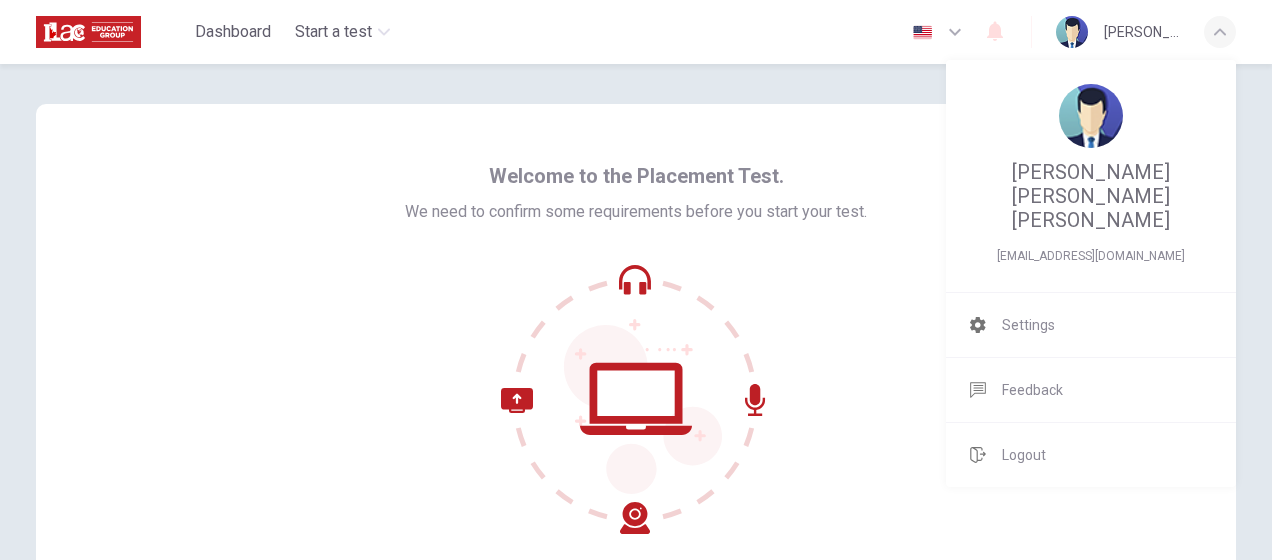 drag, startPoint x: 1269, startPoint y: 391, endPoint x: 1271, endPoint y: 468, distance: 77.02597 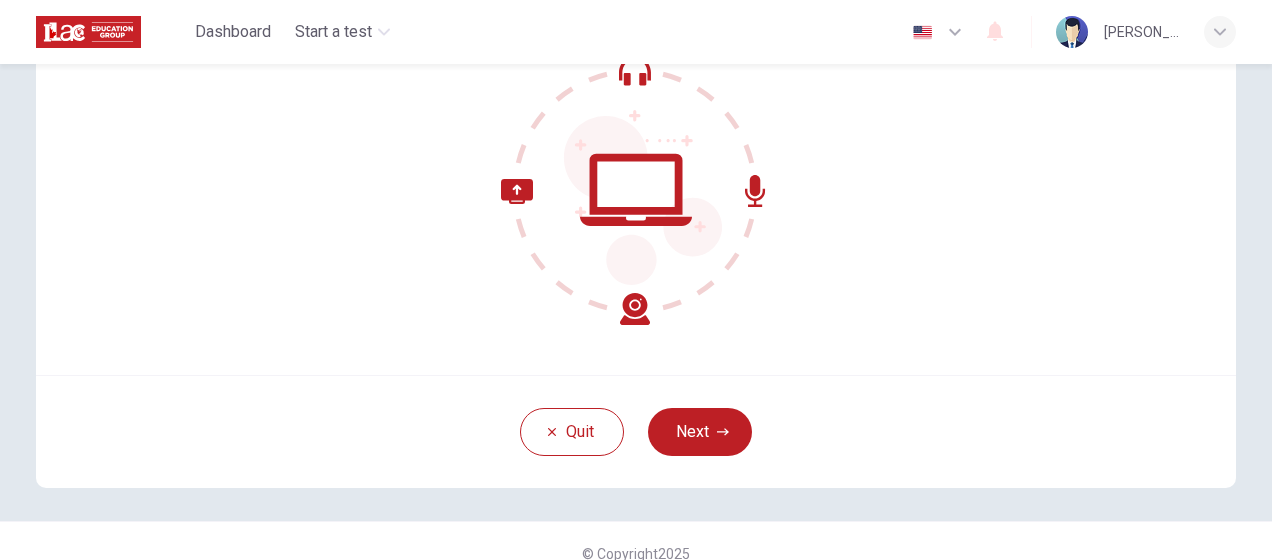 scroll, scrollTop: 234, scrollLeft: 0, axis: vertical 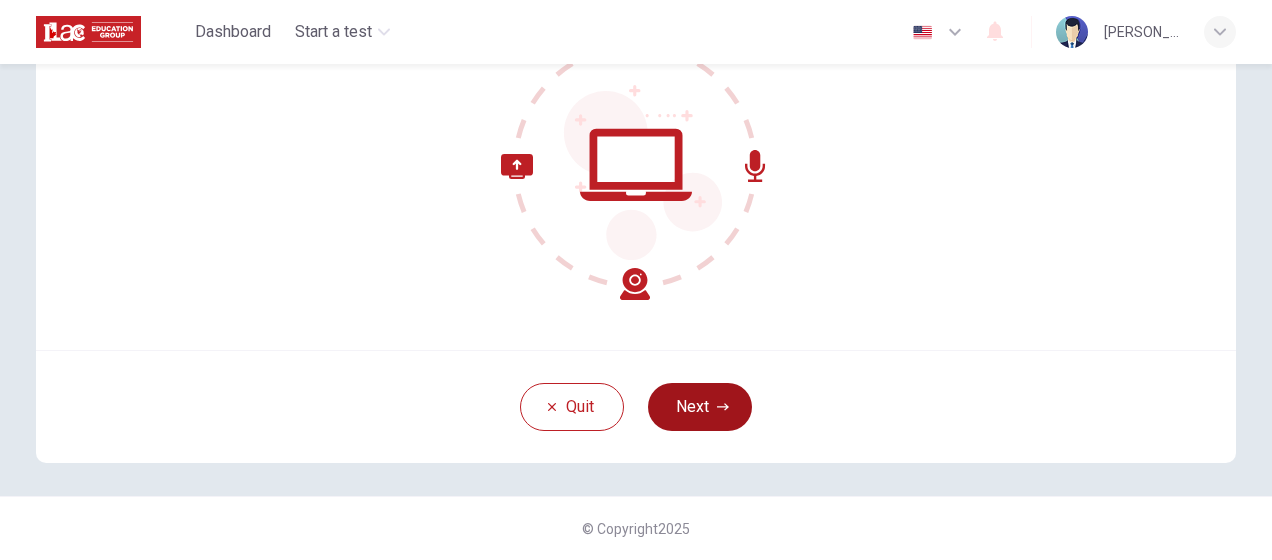 click 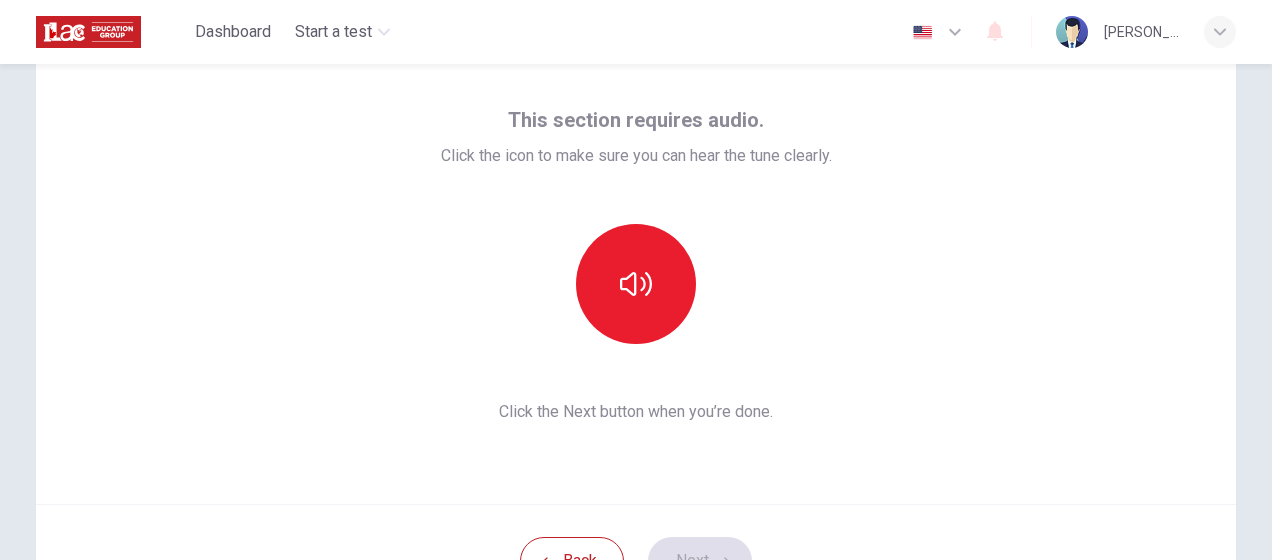 scroll, scrollTop: 120, scrollLeft: 0, axis: vertical 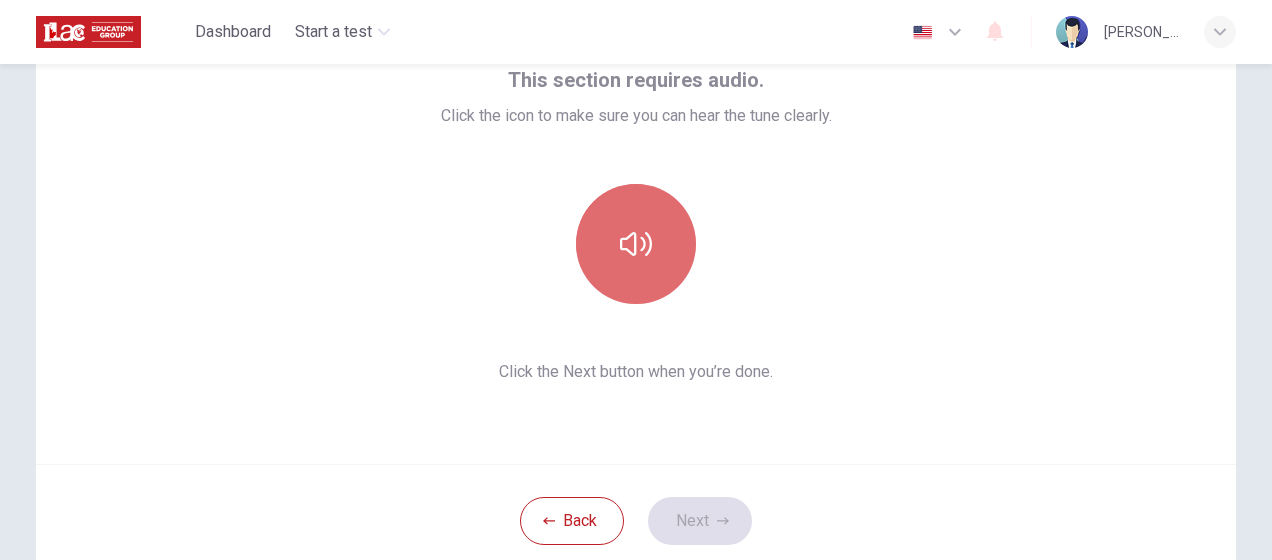 click at bounding box center [636, 244] 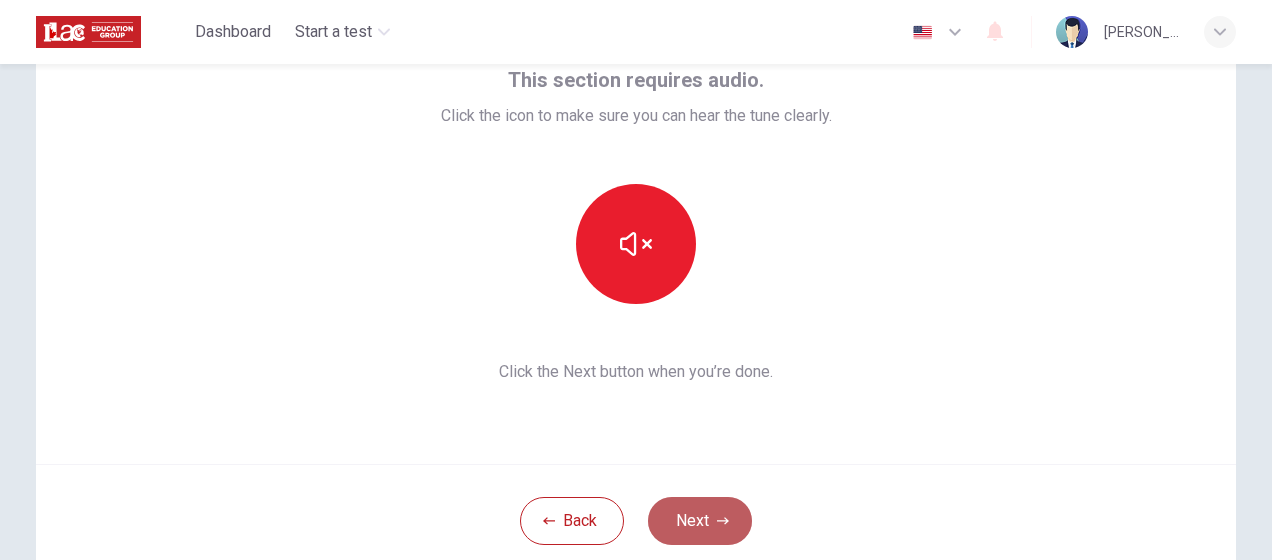 click on "Next" at bounding box center [700, 521] 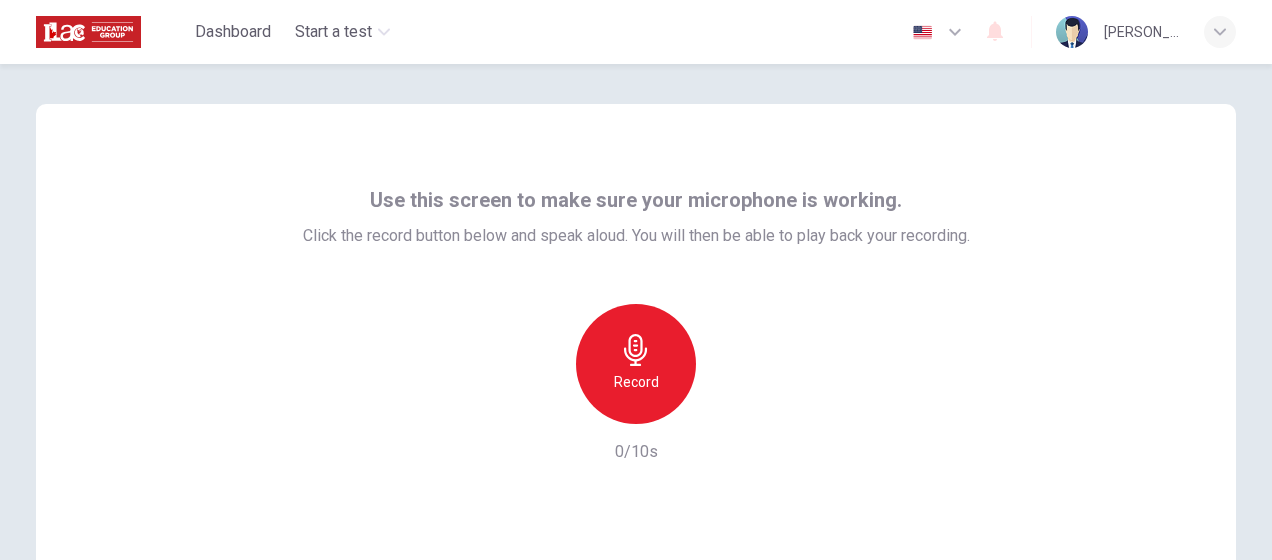 scroll, scrollTop: 40, scrollLeft: 0, axis: vertical 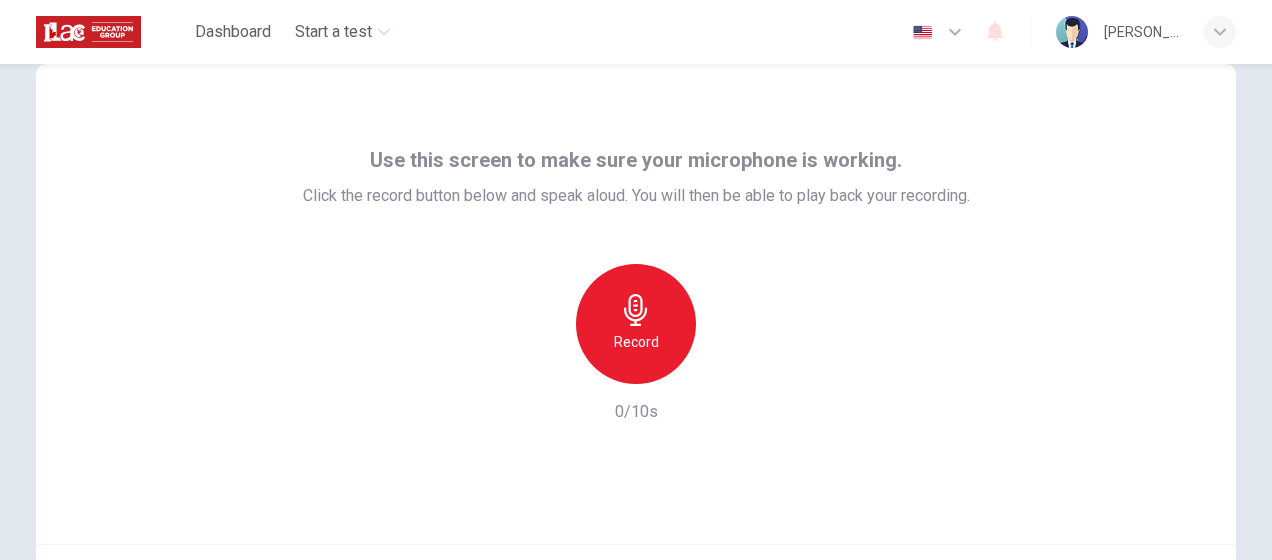 click on "Use this screen to make sure your microphone is working. Click the record button below and speak aloud. You will then be able to play back your recording. Record 0/10s" at bounding box center [636, 284] 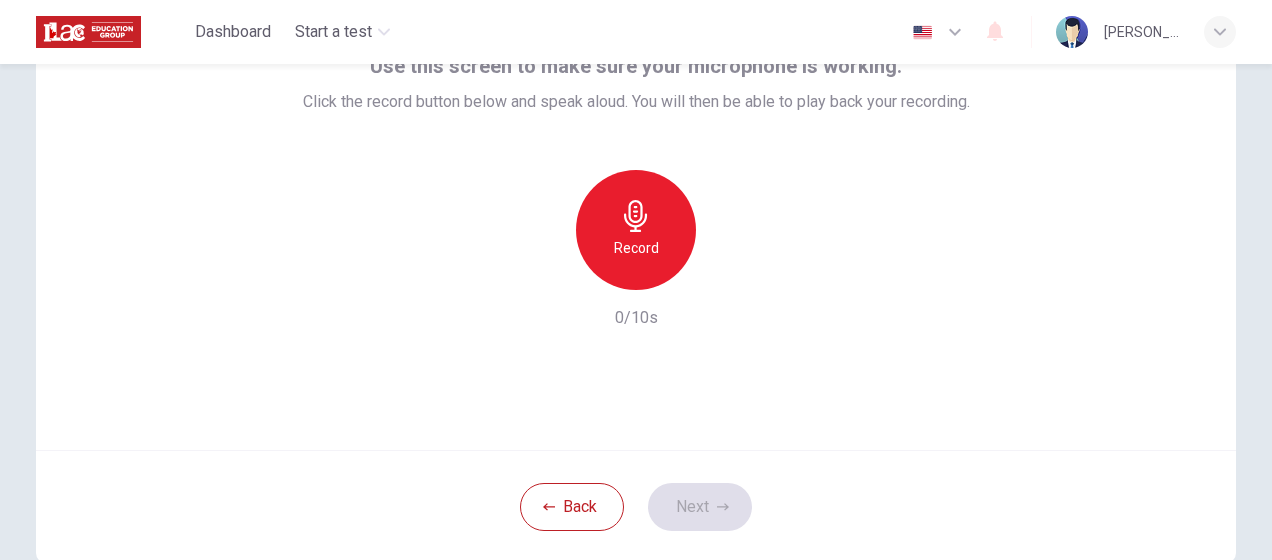 scroll, scrollTop: 160, scrollLeft: 0, axis: vertical 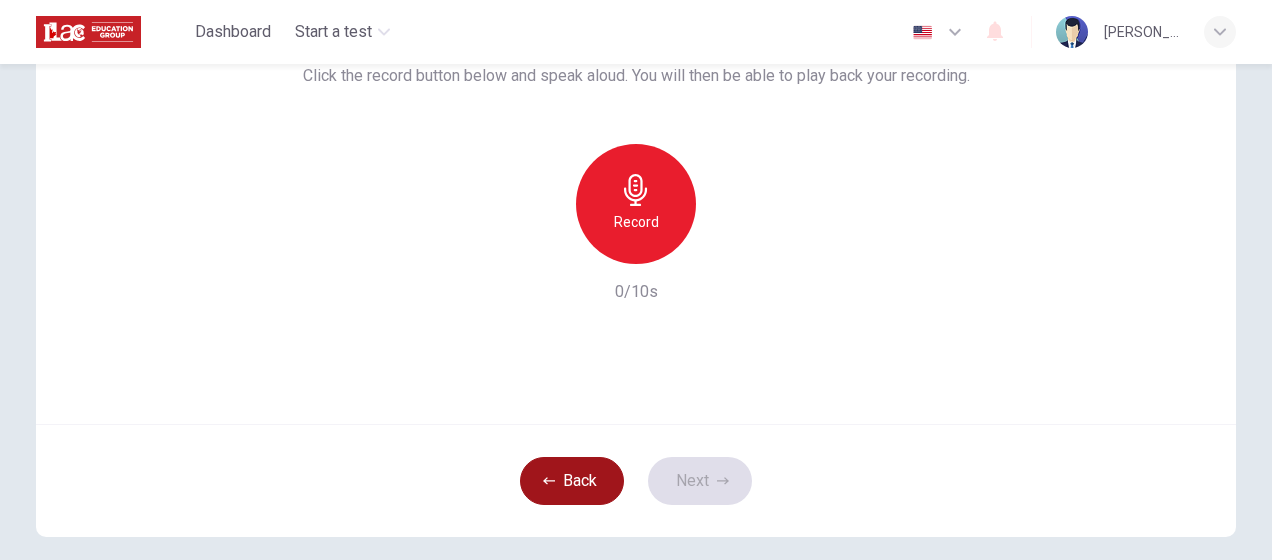 click on "Back" at bounding box center (572, 481) 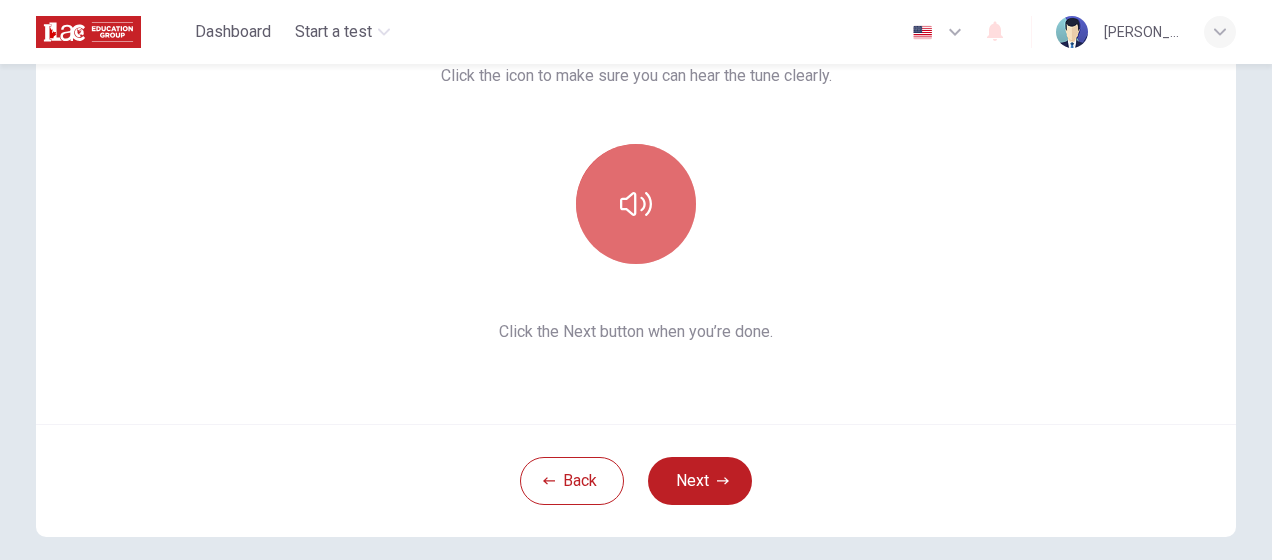 click at bounding box center [636, 204] 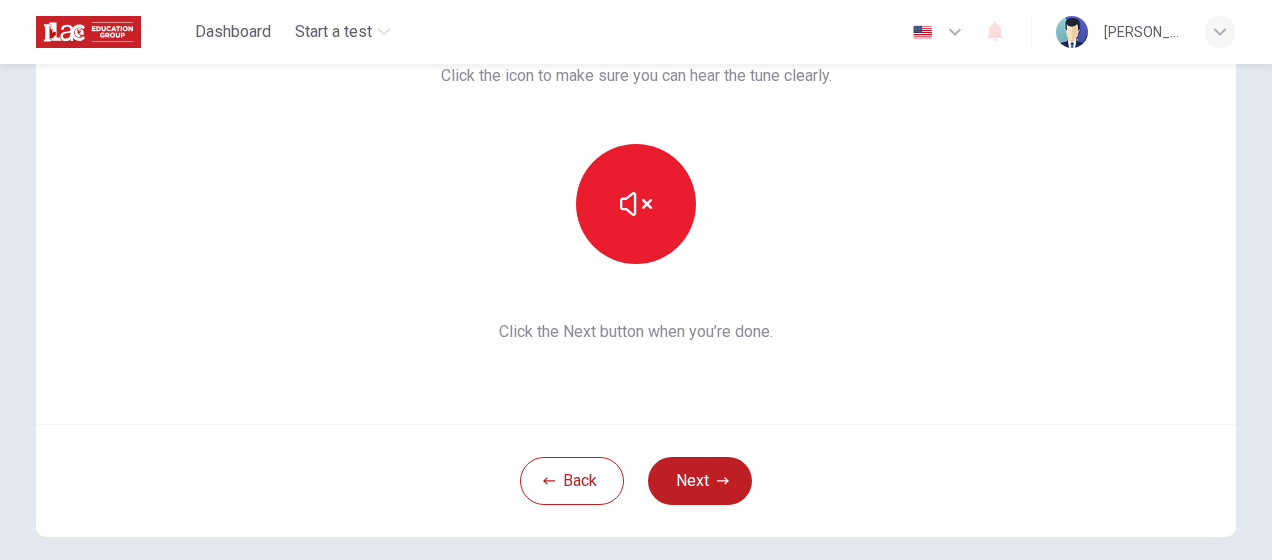 click on "Back Next" at bounding box center [636, 480] 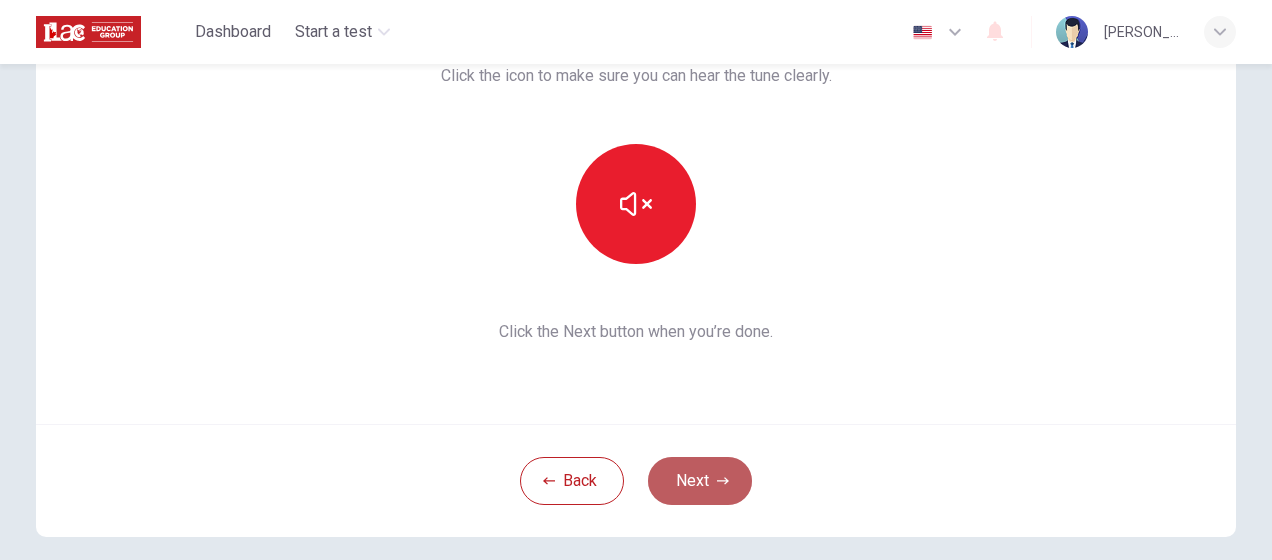 click 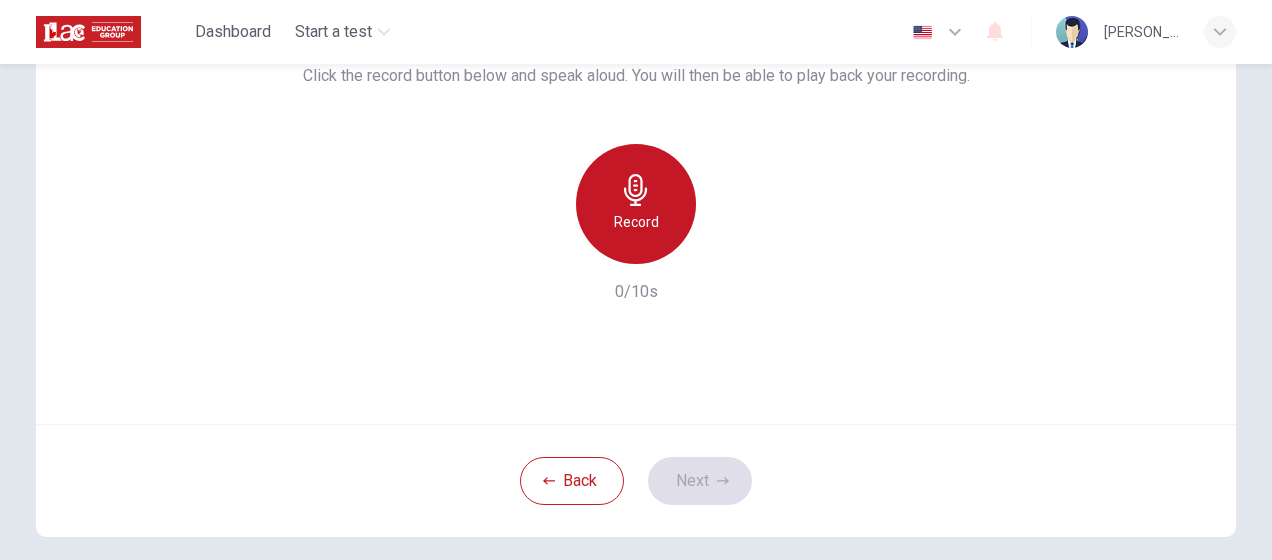 click on "Record" at bounding box center [636, 204] 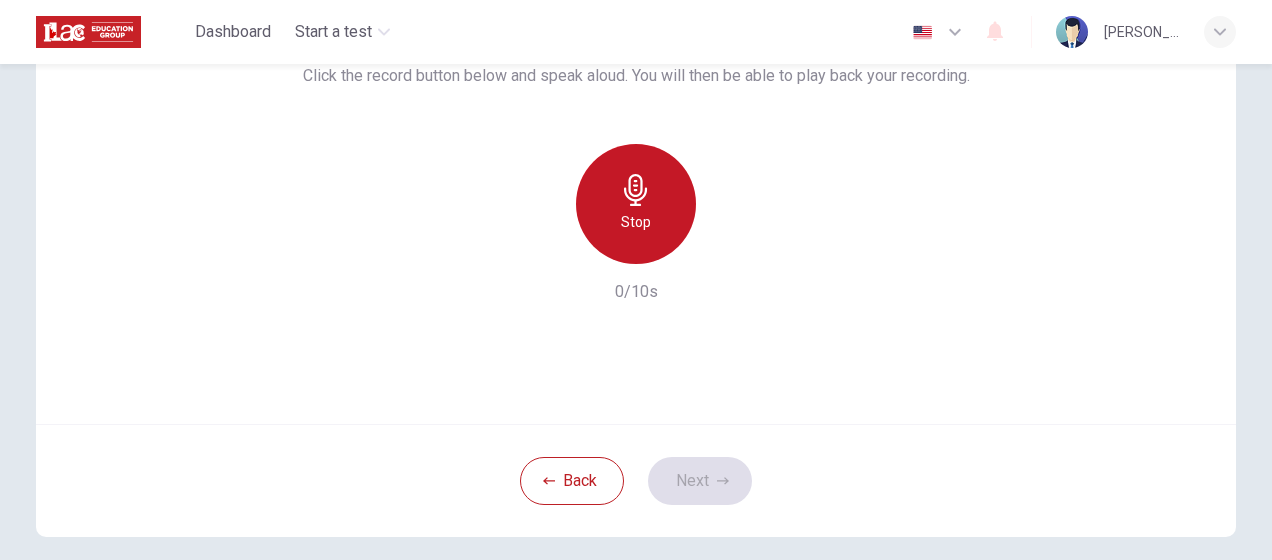 click on "Stop" at bounding box center (636, 204) 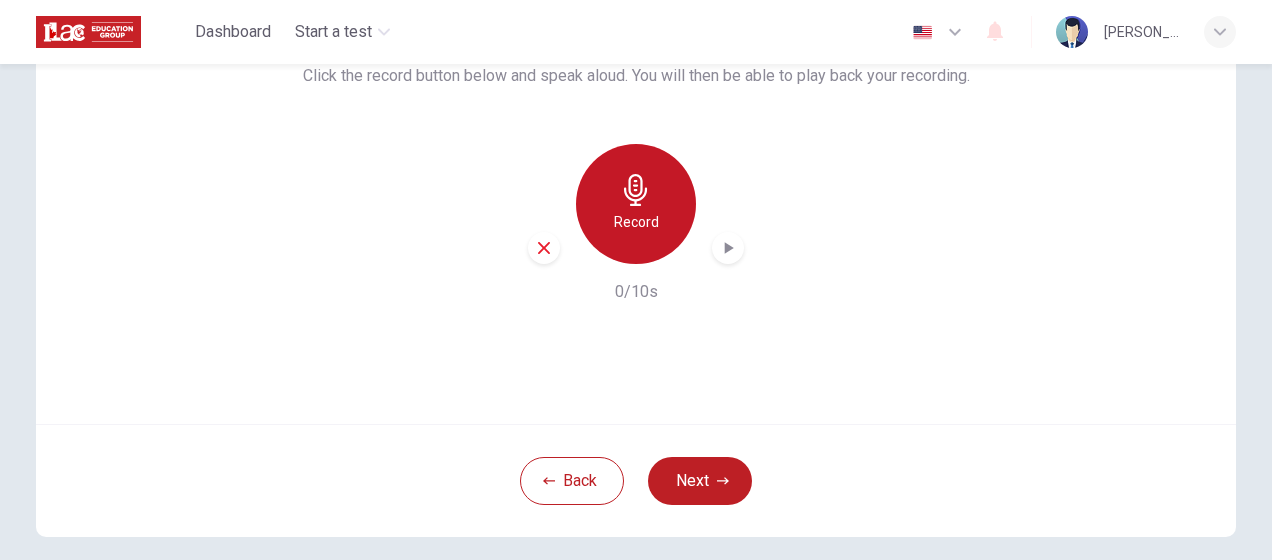 click on "Record" at bounding box center [636, 204] 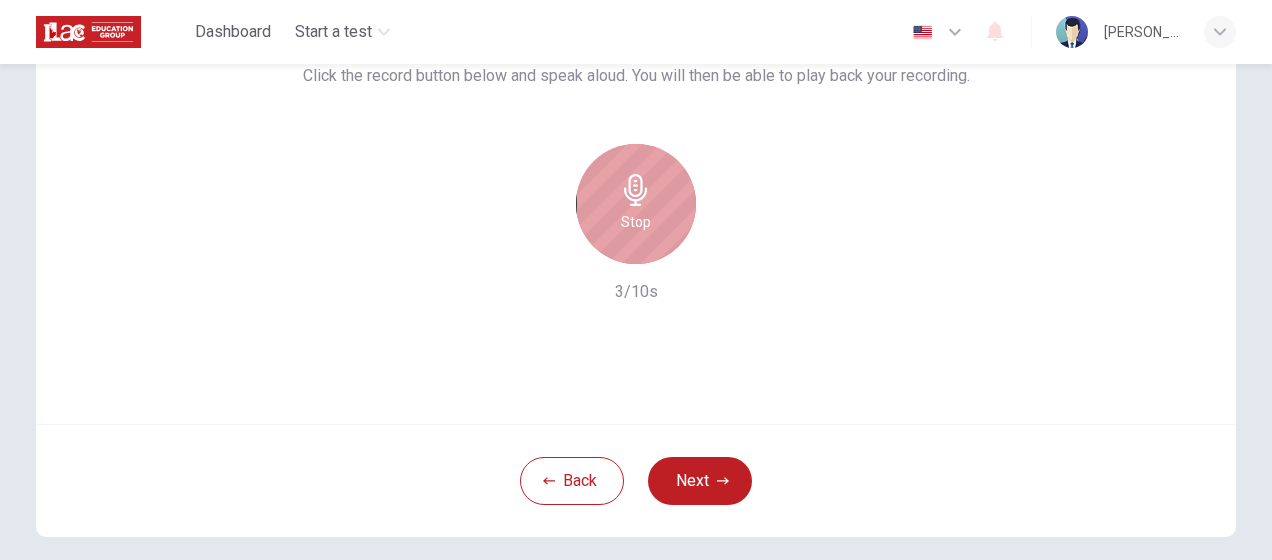 click on "Stop" at bounding box center (636, 204) 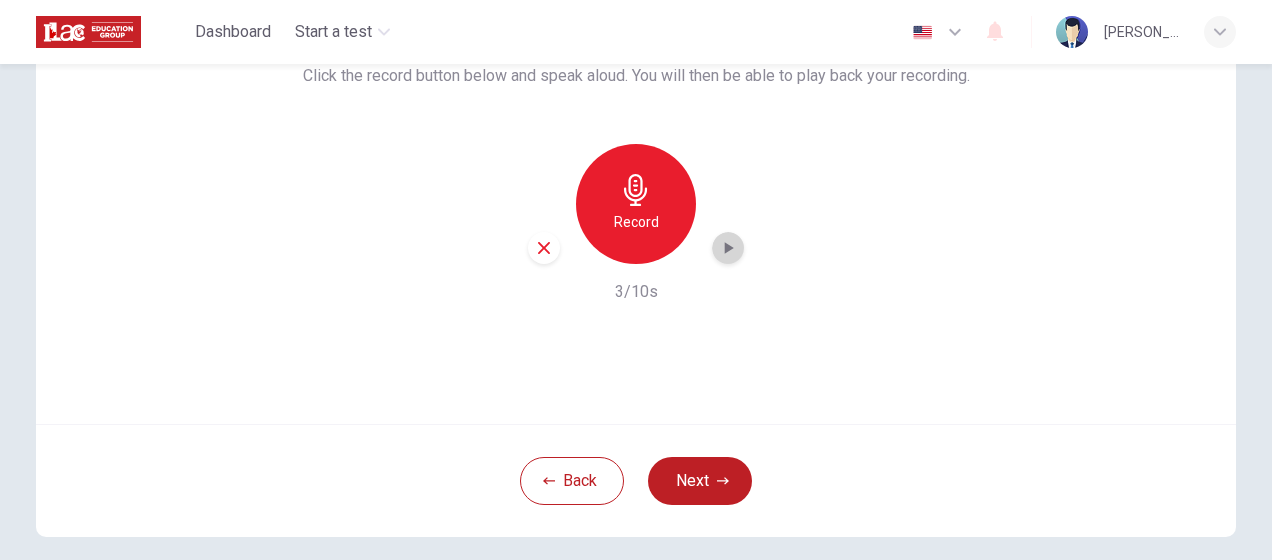 click at bounding box center [728, 248] 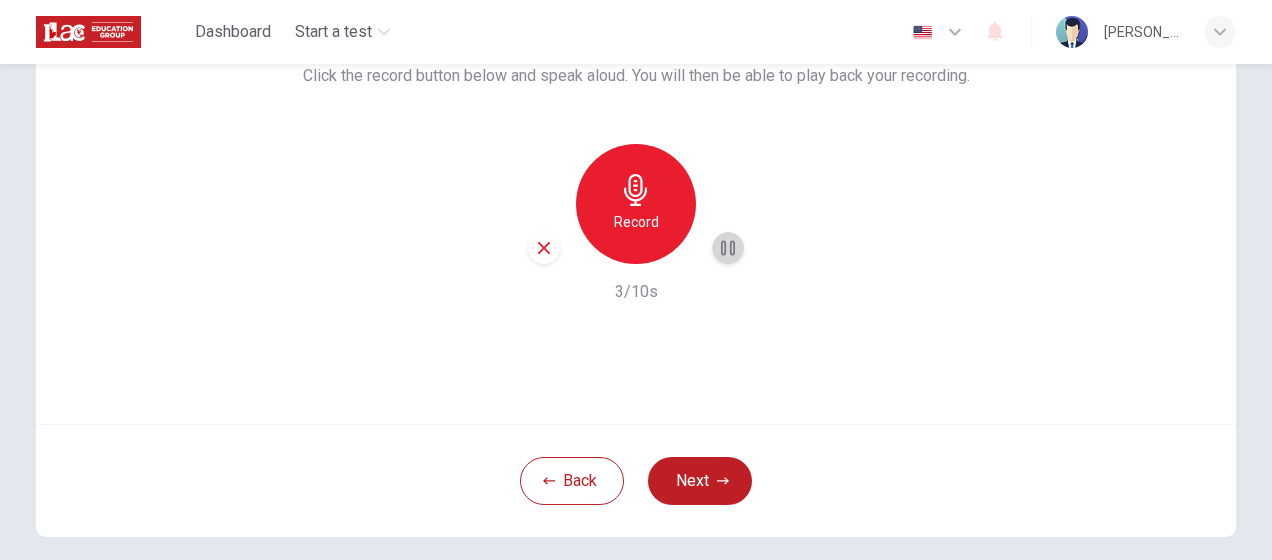 click 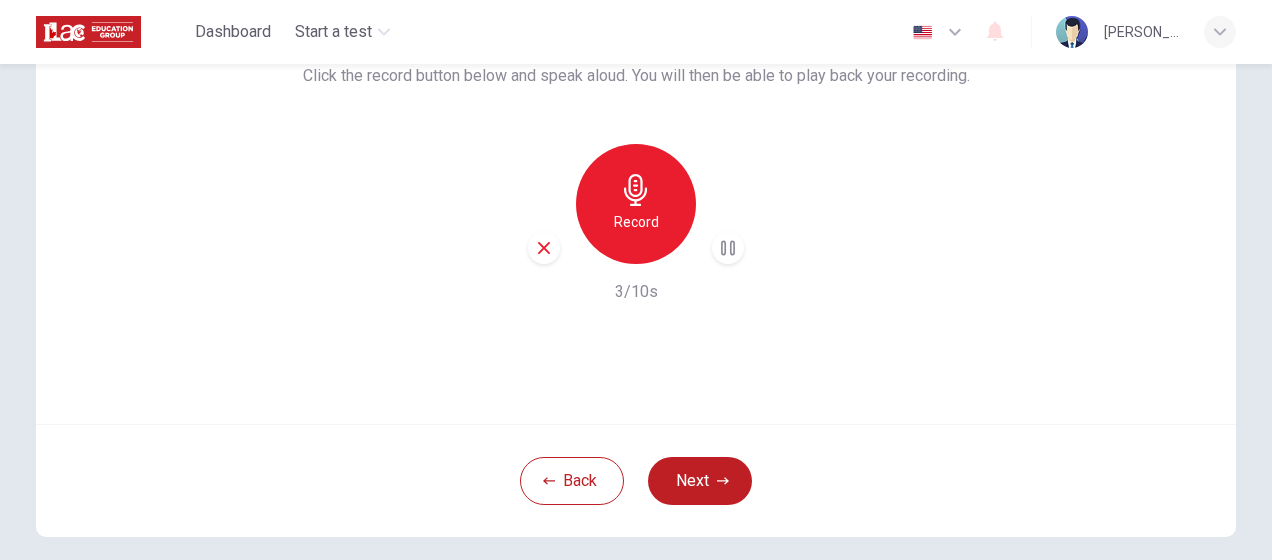 click 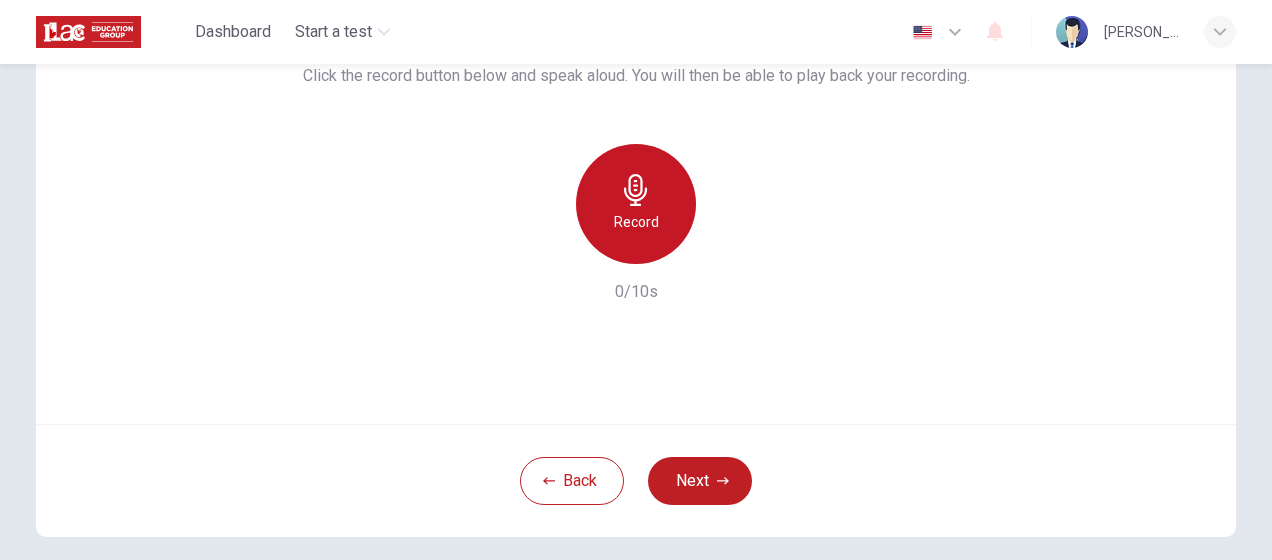 click on "Record" at bounding box center (636, 222) 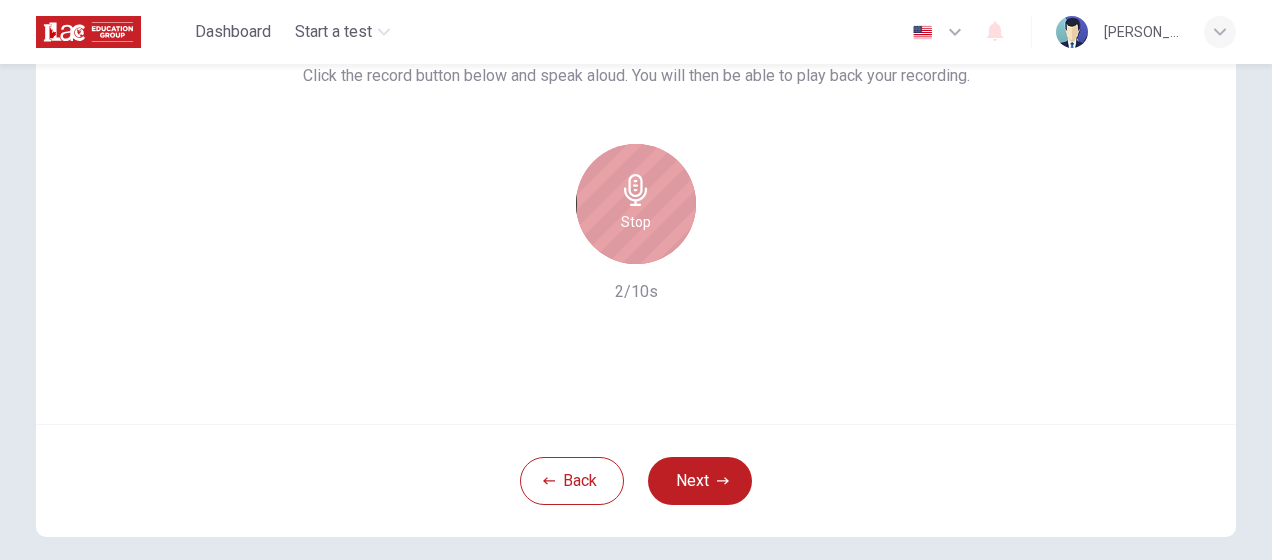 click on "Stop" at bounding box center (636, 222) 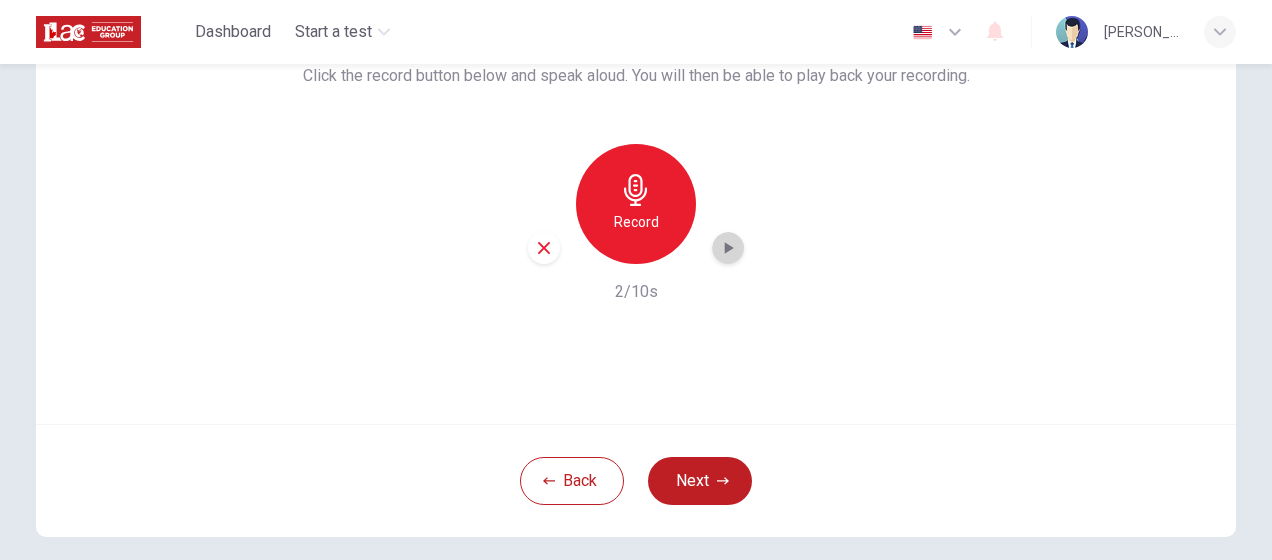 click 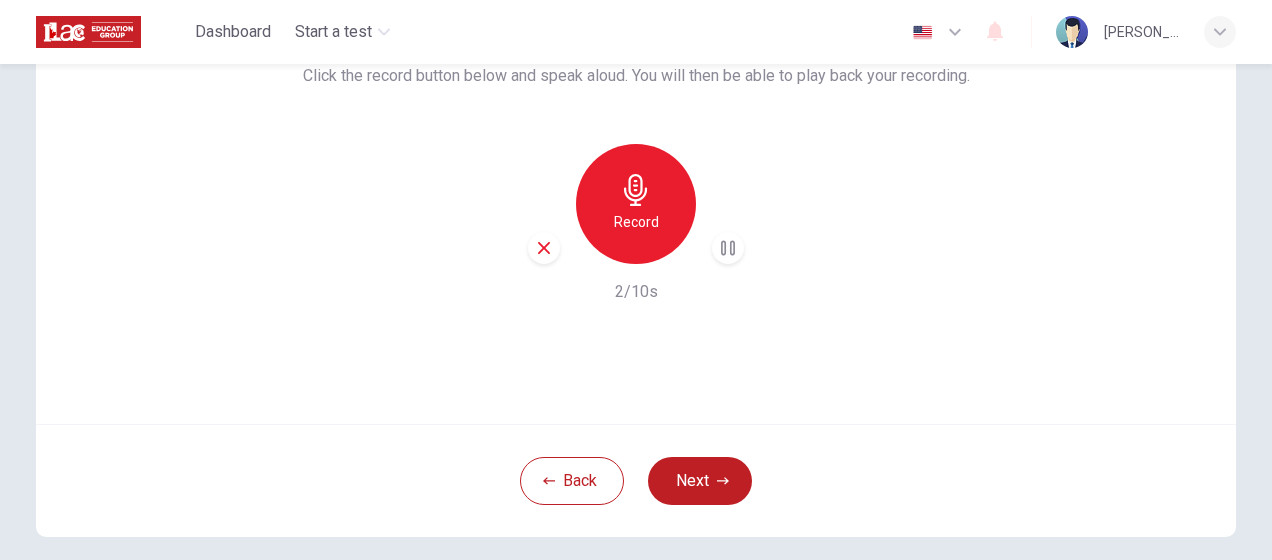 type 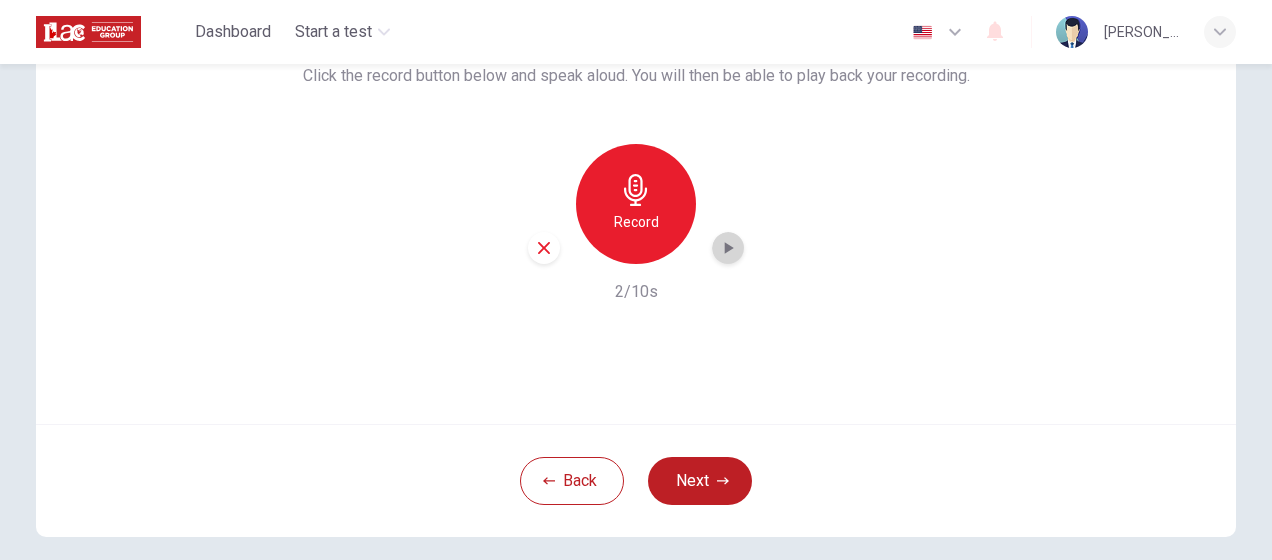 click 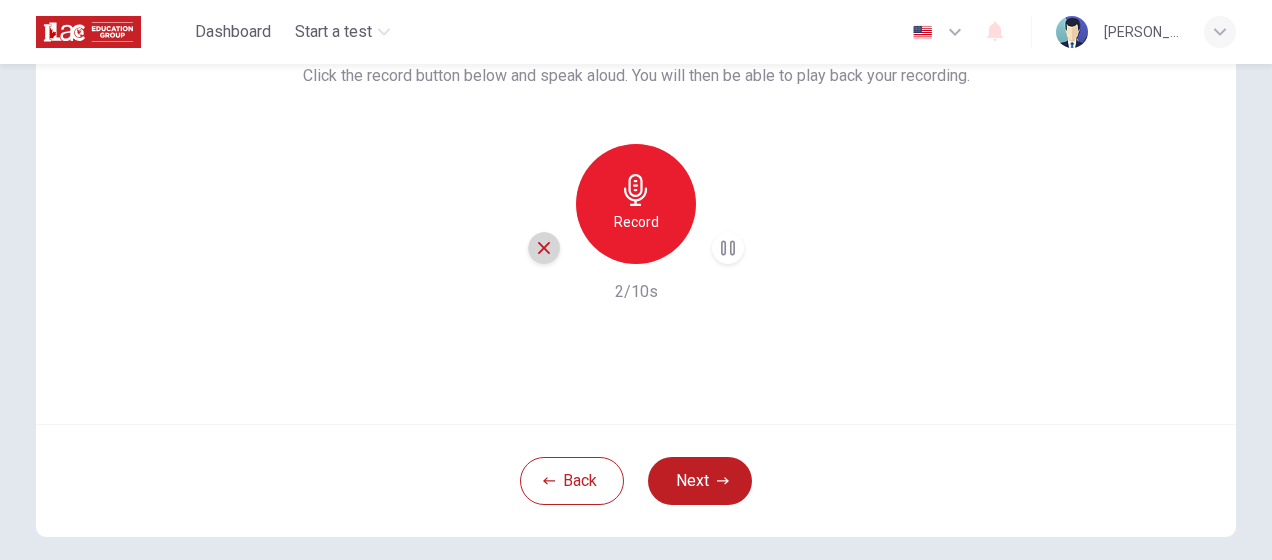click 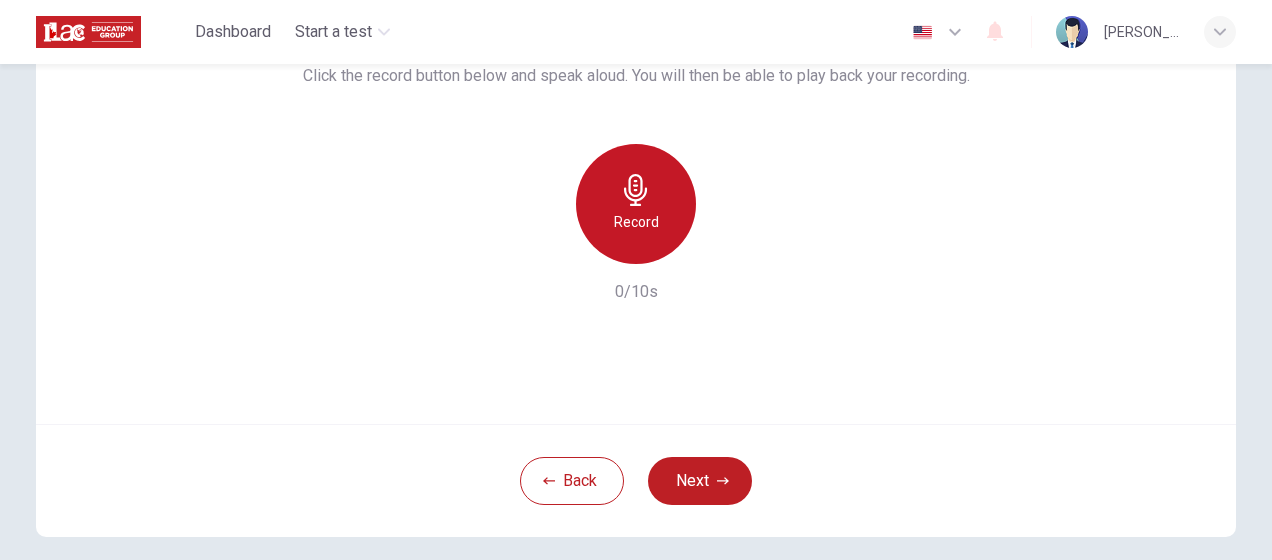 click on "Record" at bounding box center (636, 204) 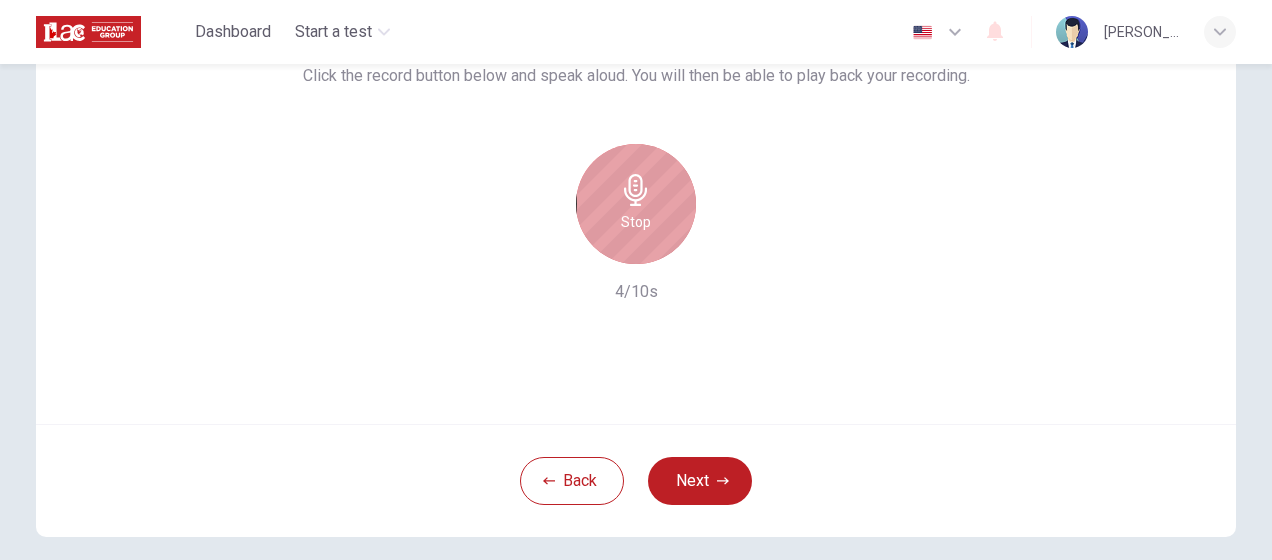 click on "Stop" at bounding box center [636, 204] 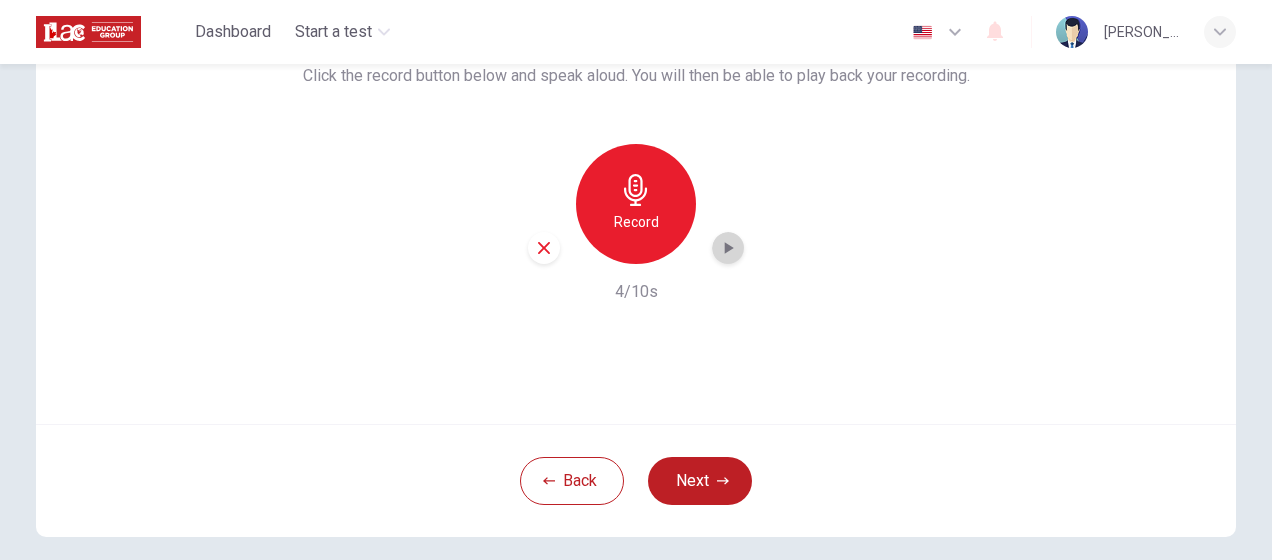 click at bounding box center (728, 248) 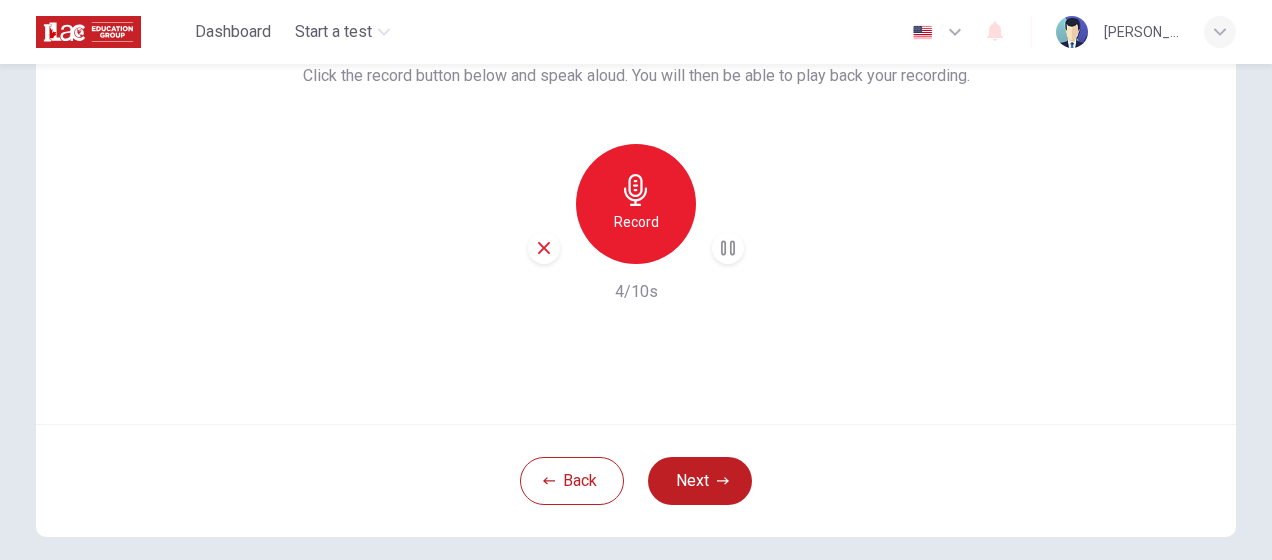 type 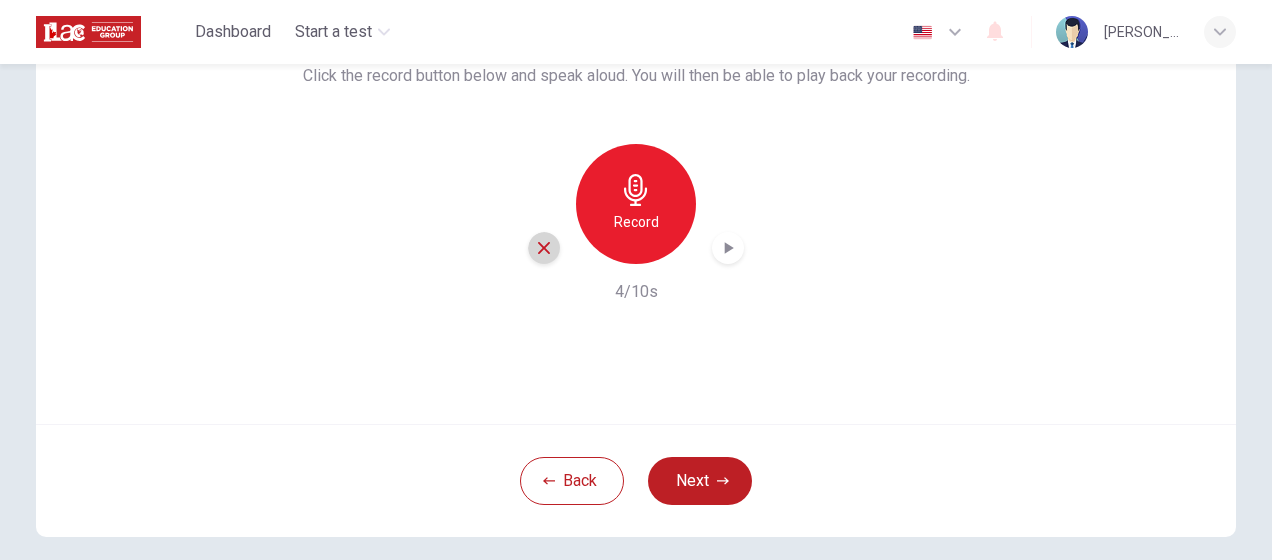 click 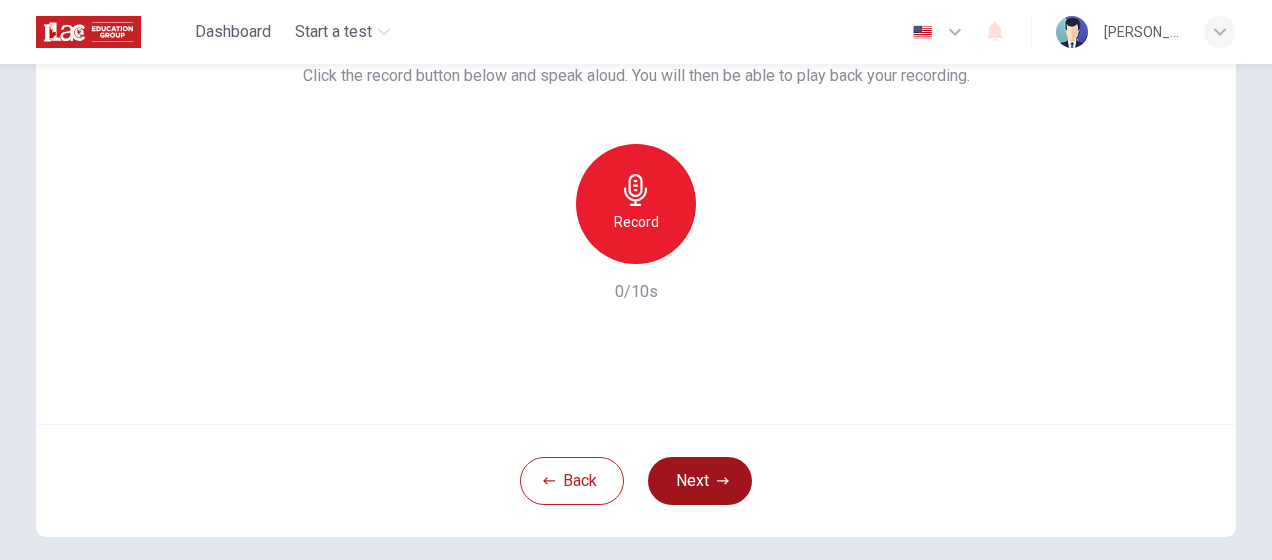 click on "Next" at bounding box center [700, 481] 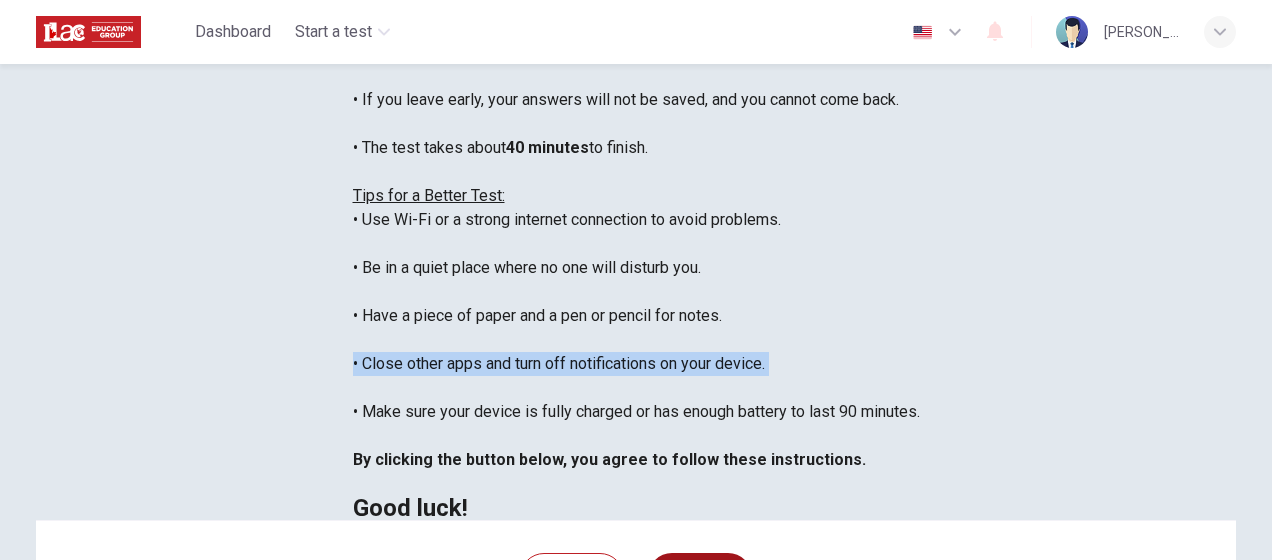 click on "You are about to start a  Placement Test .
Before You Start the Test:
• Once you start, you cannot stop the test.
• If you leave early, your answers will not be saved, and you cannot come back.
• The test takes about  40 minutes  to finish.
Tips for a Better Test:
• Use Wi-Fi or a strong internet connection to avoid problems.
• Be in a quiet place where no one will disturb you.
• Have a piece of paper and a pen or pencil for notes.
• Close other apps and turn off notifications on your device.
• Make sure your device is fully charged or has enough battery to last 90 minutes.
By clicking the button below, you agree to follow these instructions.
Good luck!" at bounding box center (636, 244) 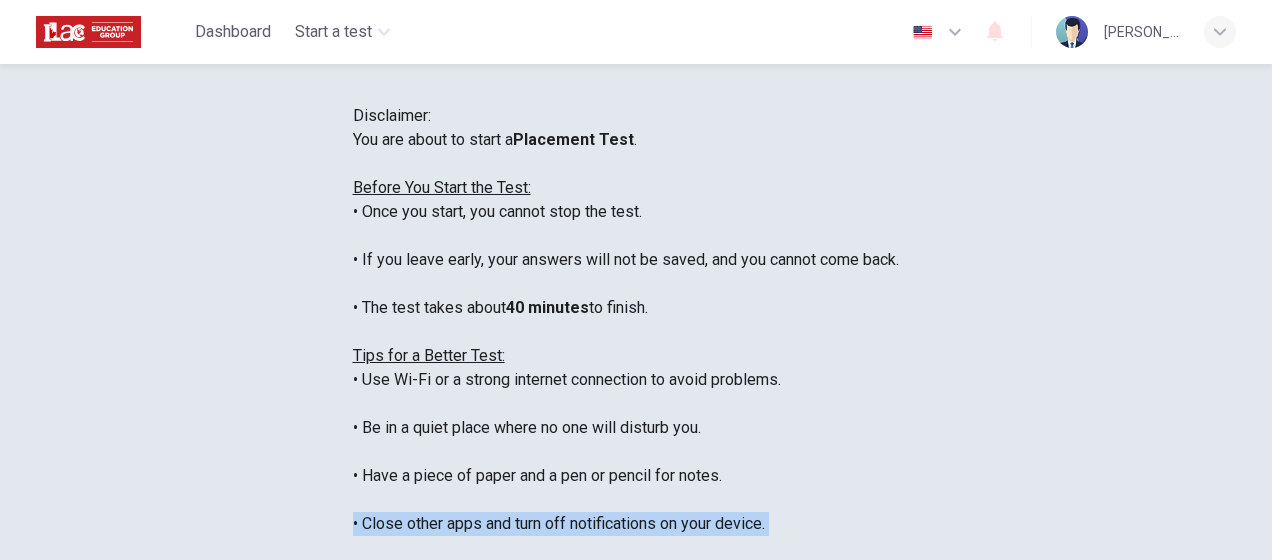 scroll, scrollTop: 0, scrollLeft: 0, axis: both 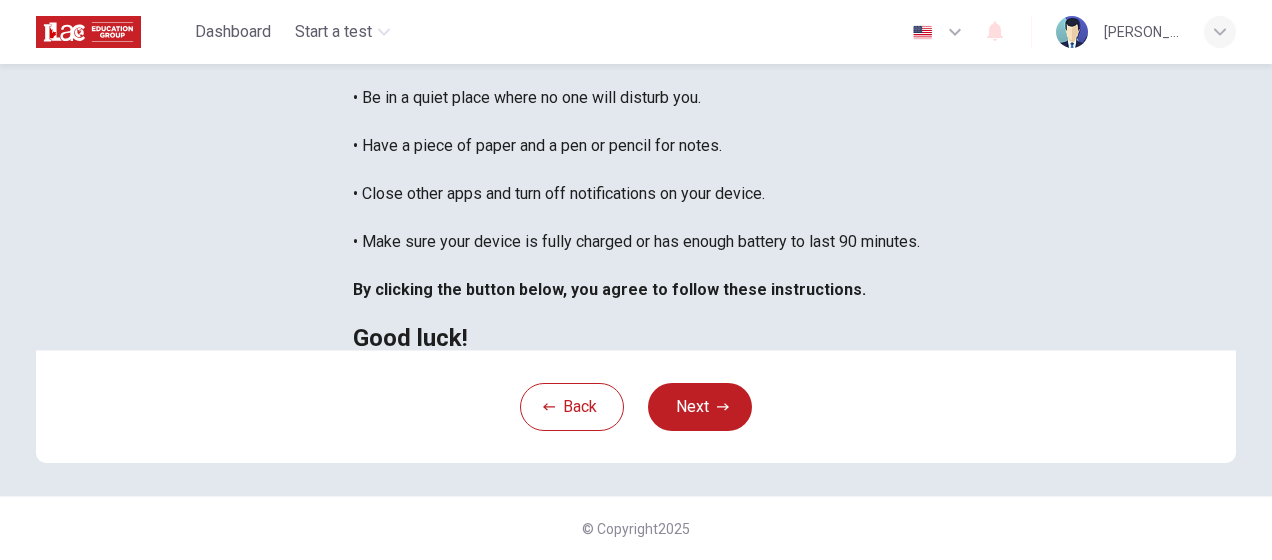 click on "Disclaimer: You are about to start a  Placement Test .
Before You Start the Test:
• Once you start, you cannot stop the test.
• If you leave early, your answers will not be saved, and you cannot come back.
• The test takes about  40 minutes  to finish.
Tips for a Better Test:
• Use Wi-Fi or a strong internet connection to avoid problems.
• Be in a quiet place where no one will disturb you.
• Have a piece of paper and a pen or pencil for notes.
• Close other apps and turn off notifications on your device.
• Make sure your device is fully charged or has enough battery to last 90 minutes.
By clicking the button below, you agree to follow these instructions.
Good luck!" at bounding box center [636, 62] 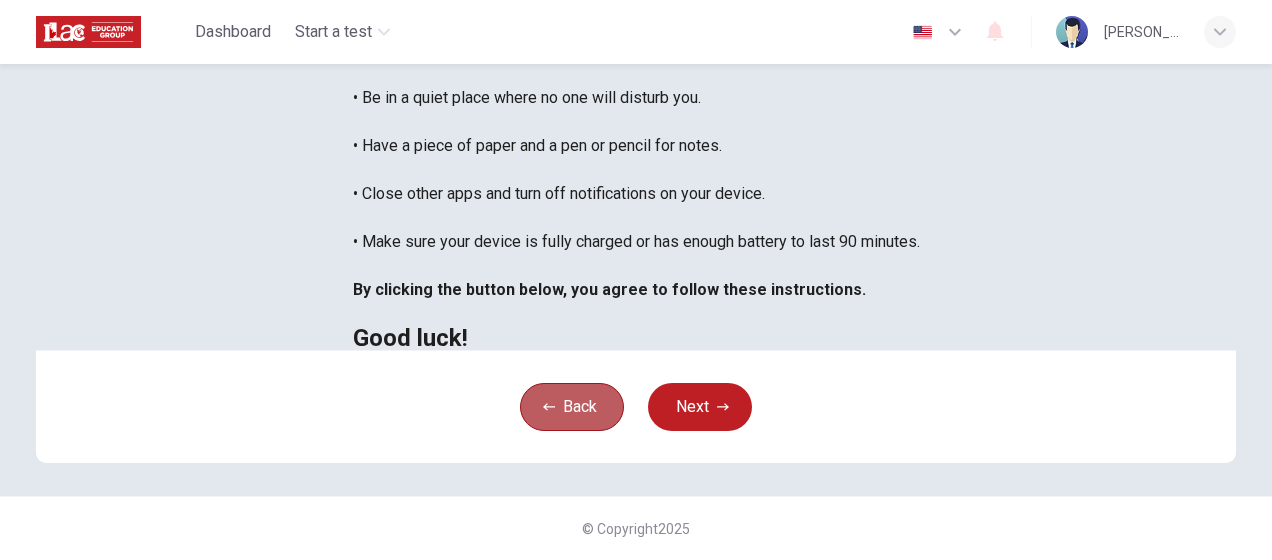 click on "Back" at bounding box center (572, 407) 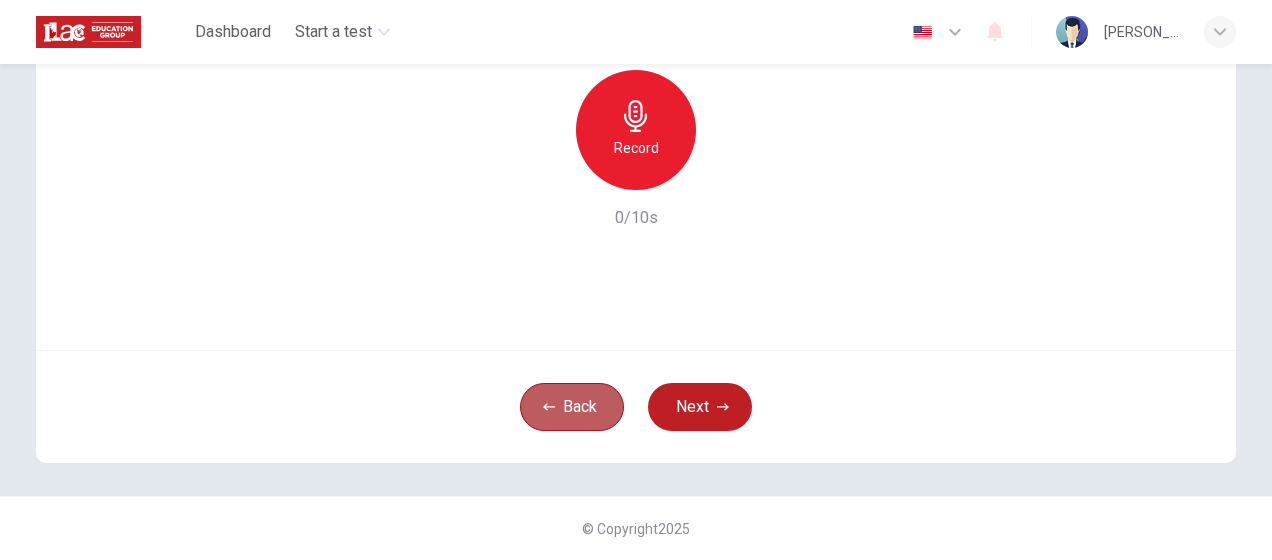 click on "Back" at bounding box center (572, 407) 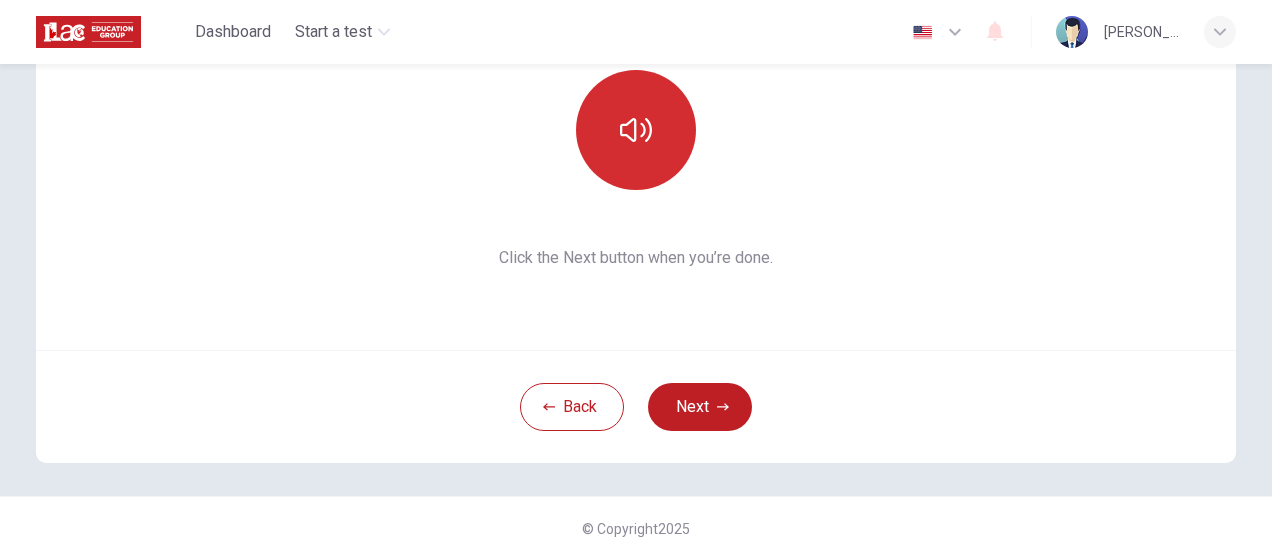 click at bounding box center (636, 130) 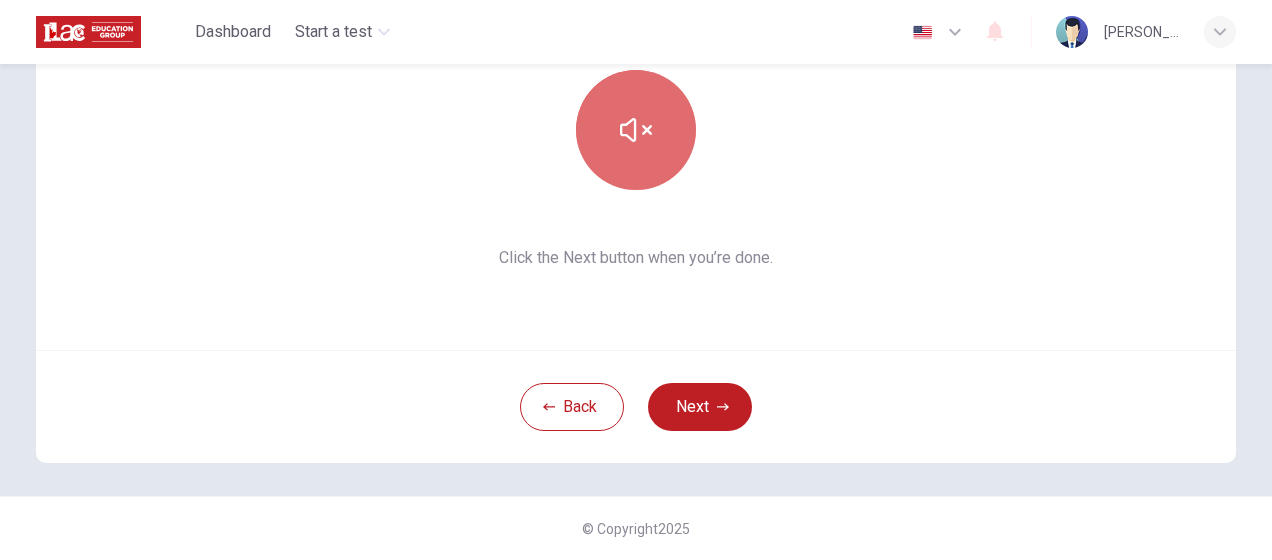 click at bounding box center (636, 130) 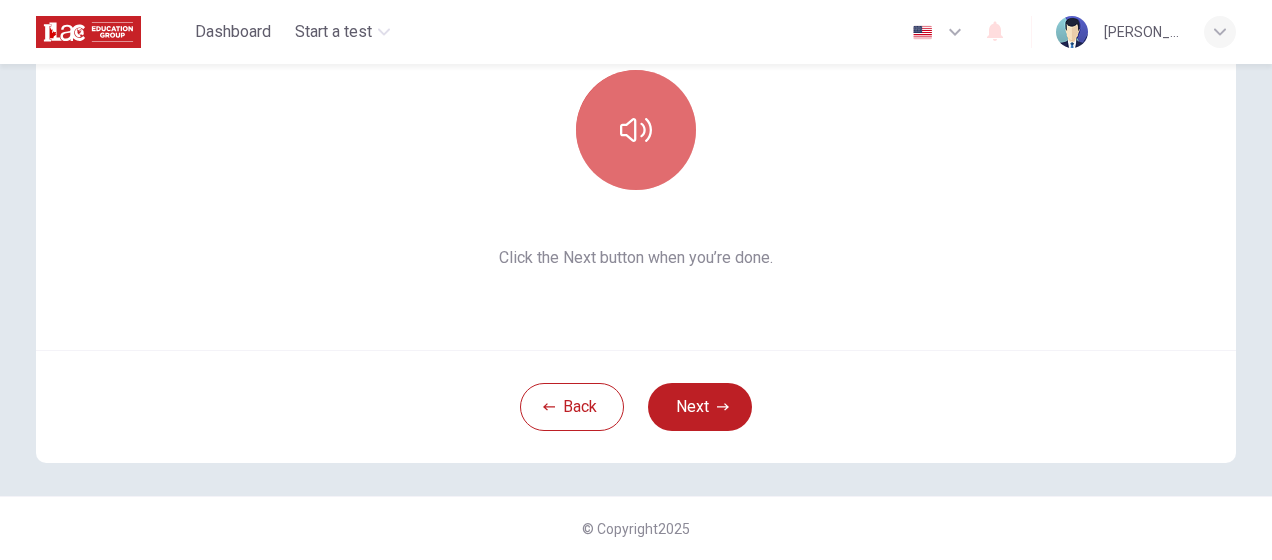 click at bounding box center (636, 130) 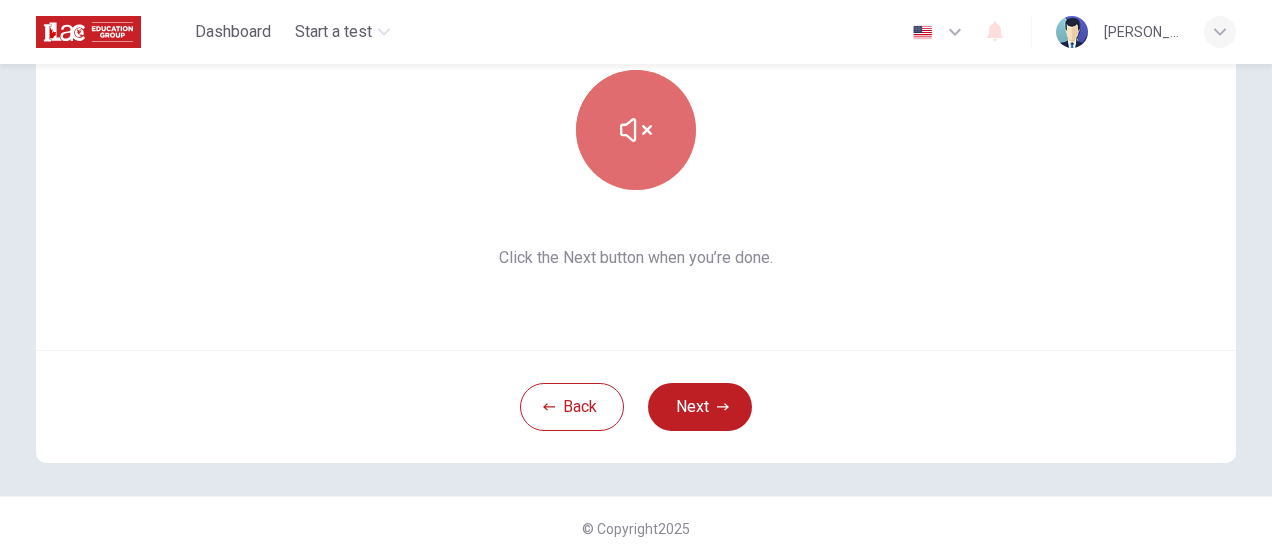 click at bounding box center [636, 130] 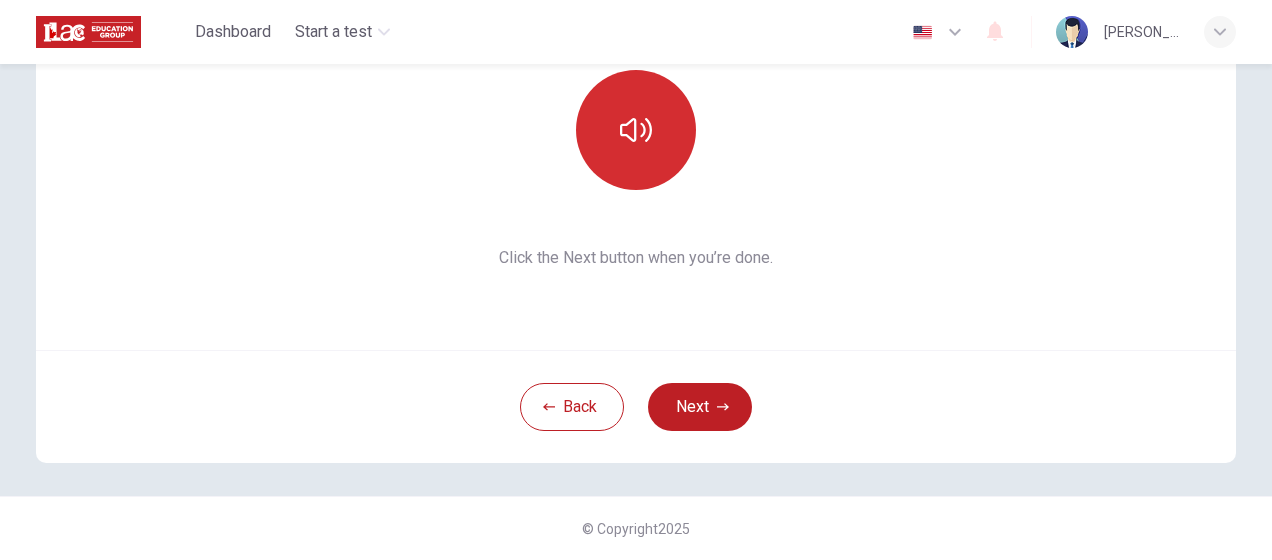 click at bounding box center (636, 130) 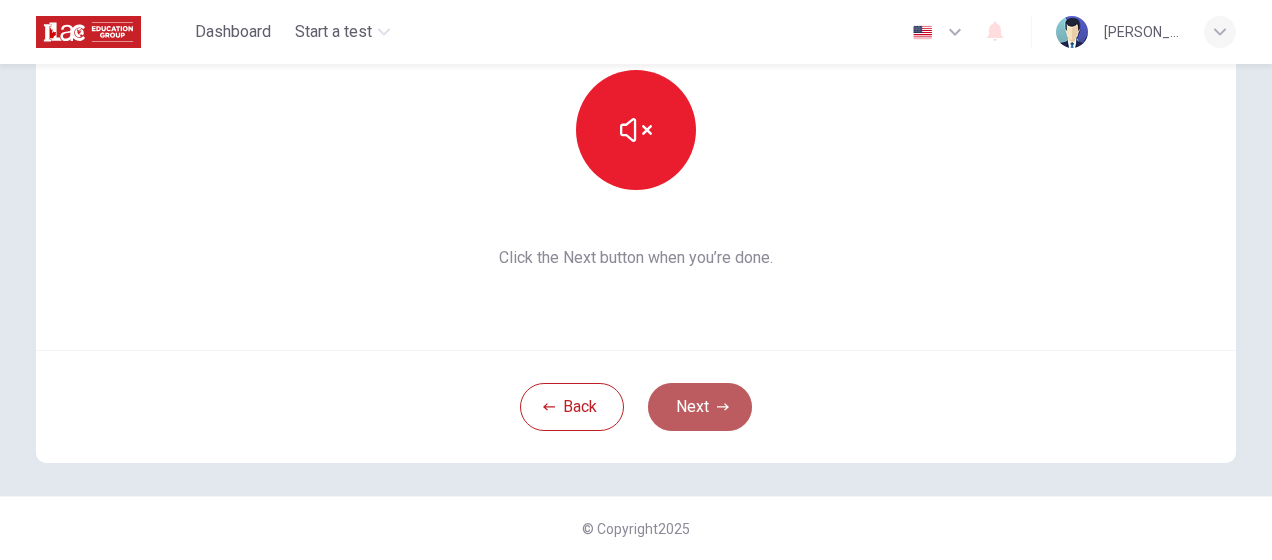 click on "Next" at bounding box center (700, 407) 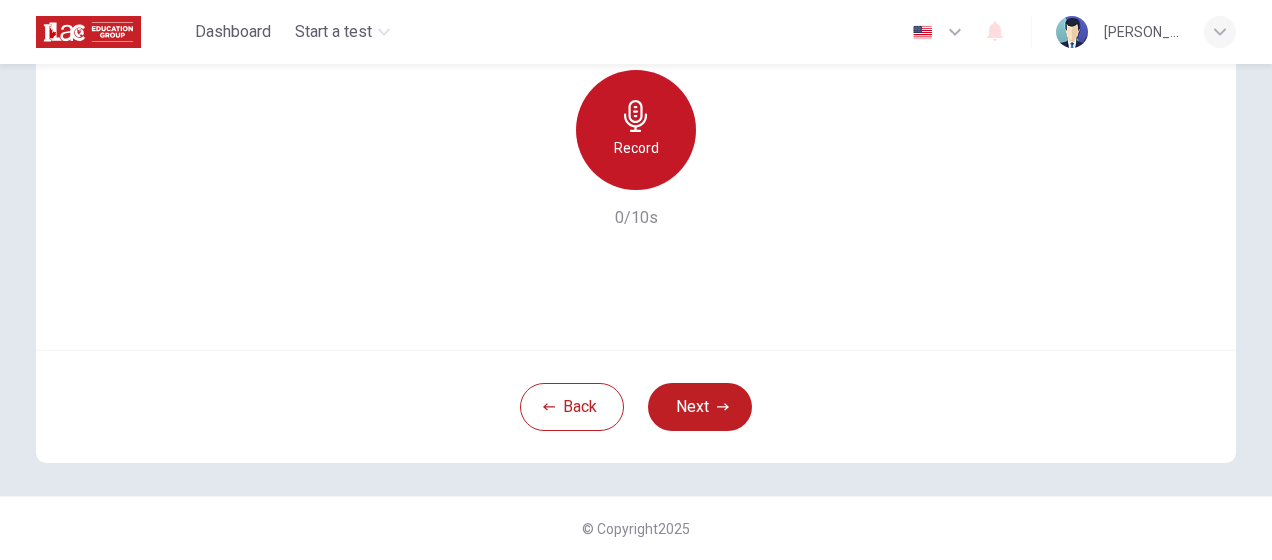click 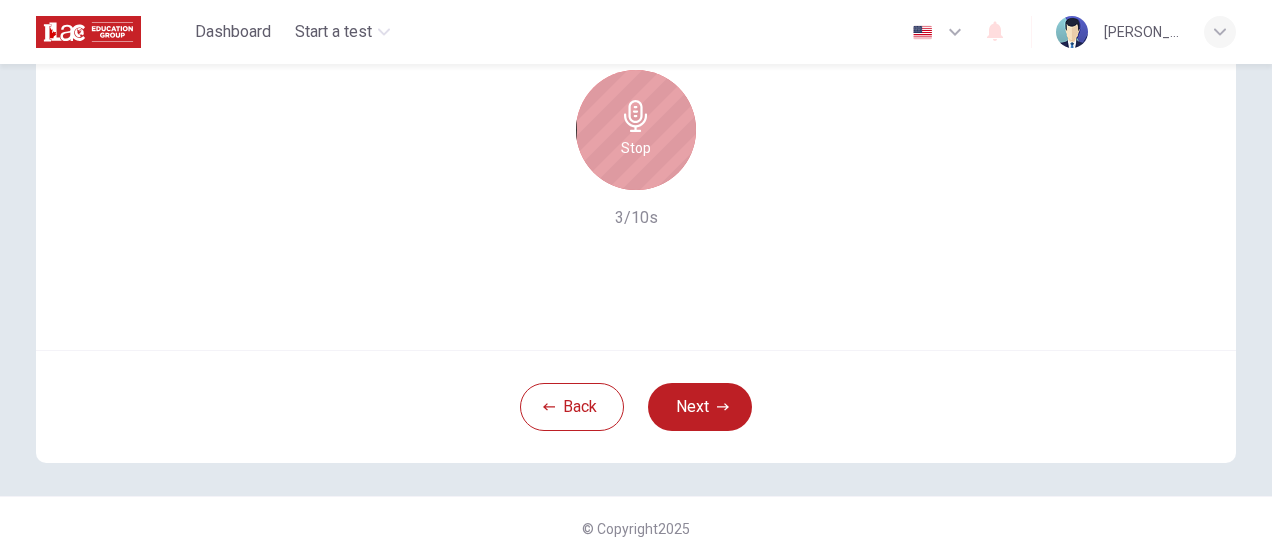 click on "Stop" at bounding box center [636, 148] 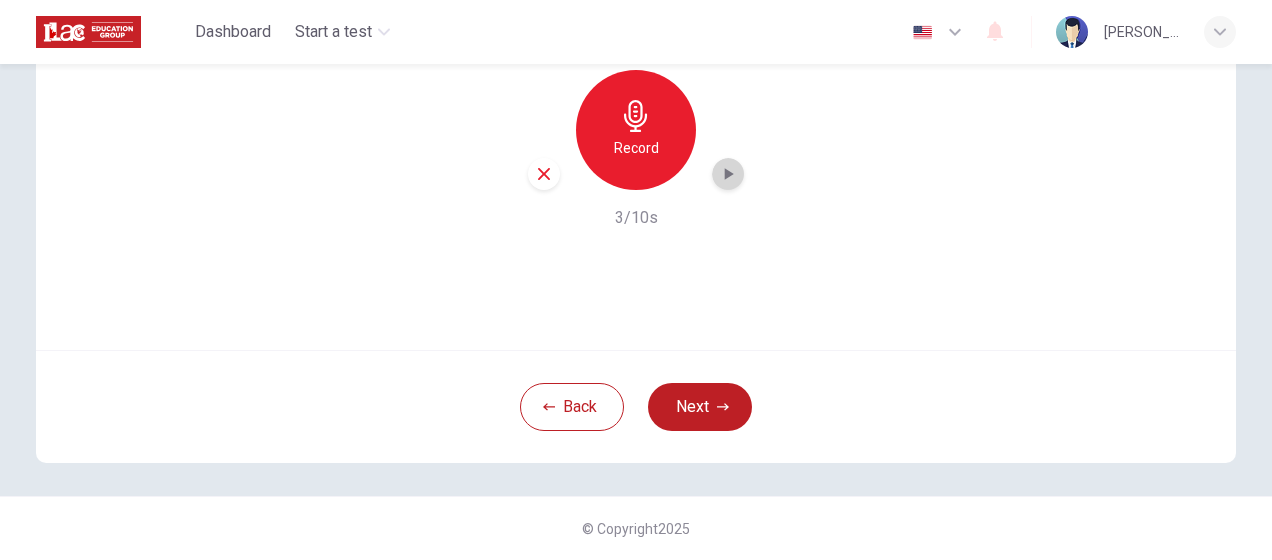 click 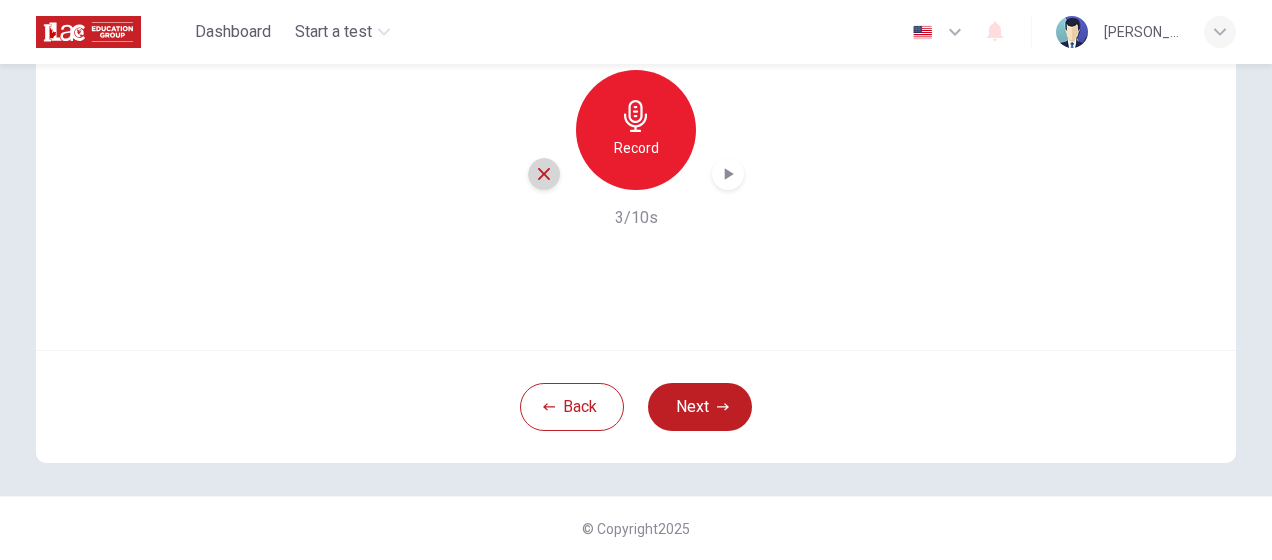 click 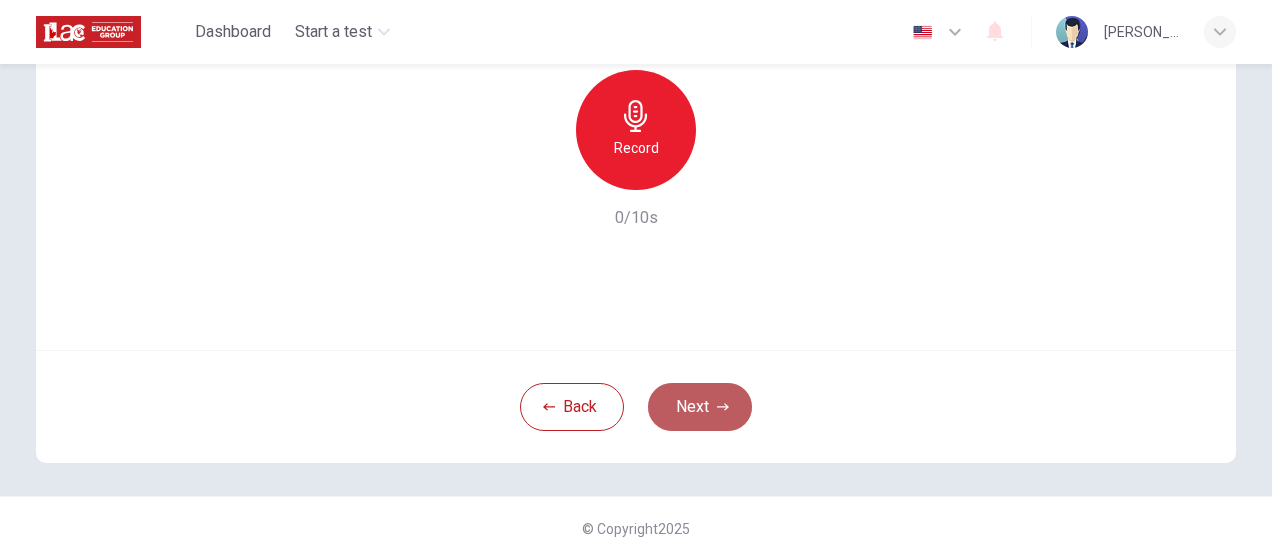 click on "Next" at bounding box center (700, 407) 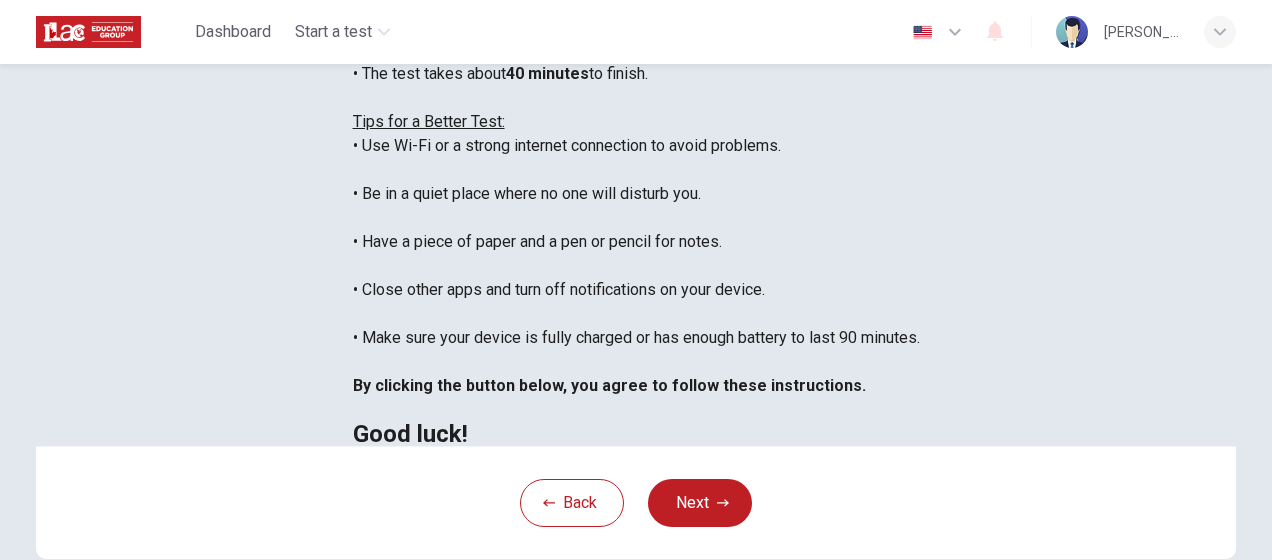 type 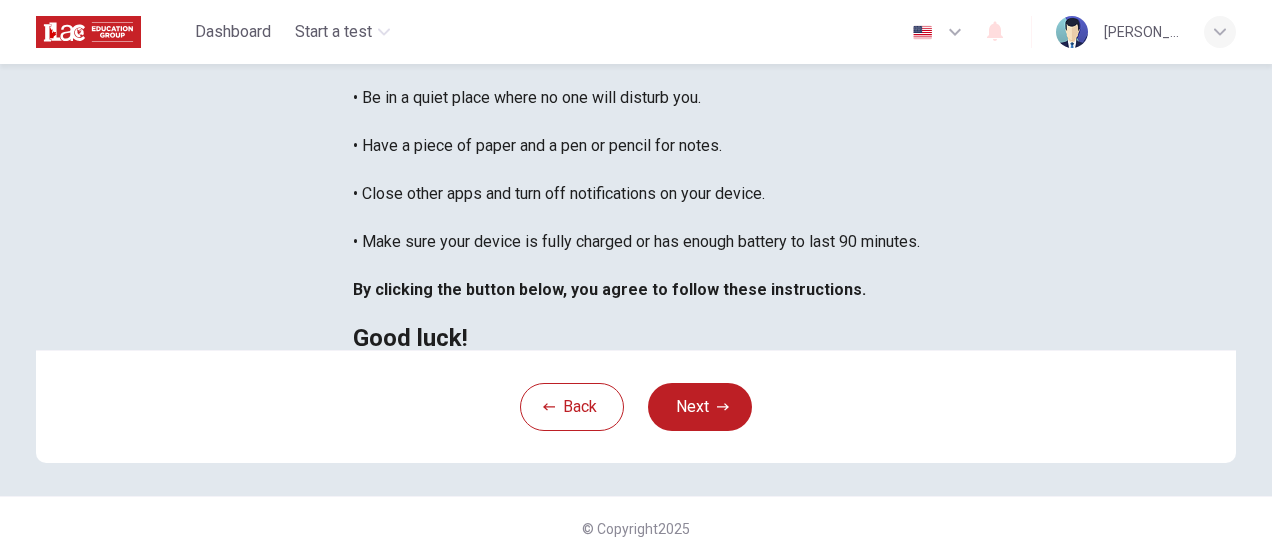 scroll, scrollTop: 474, scrollLeft: 0, axis: vertical 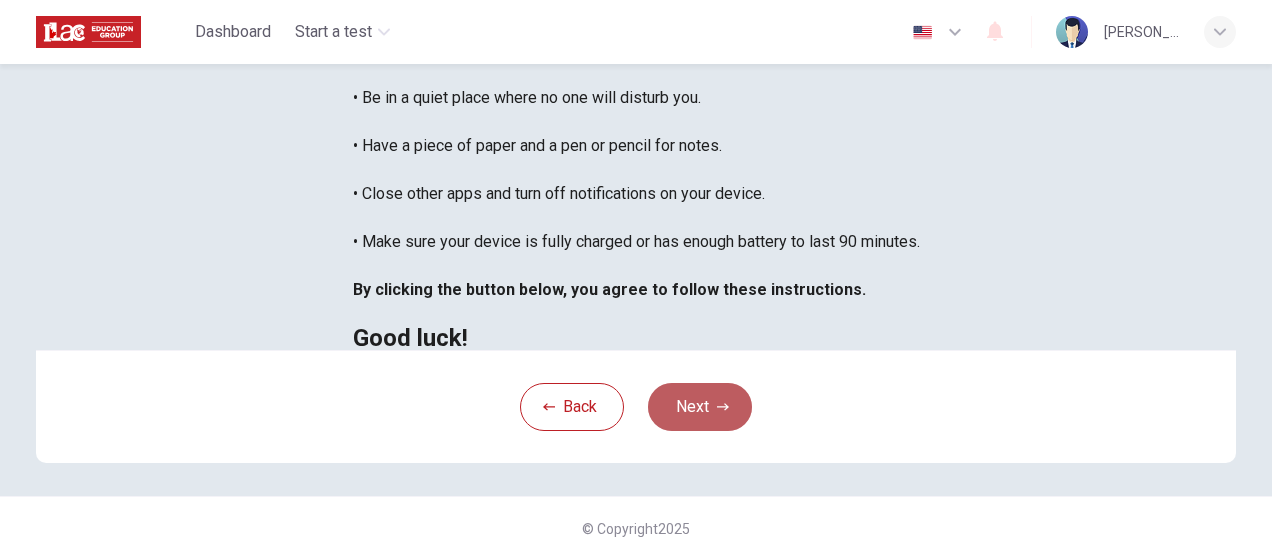 click on "Next" at bounding box center (700, 407) 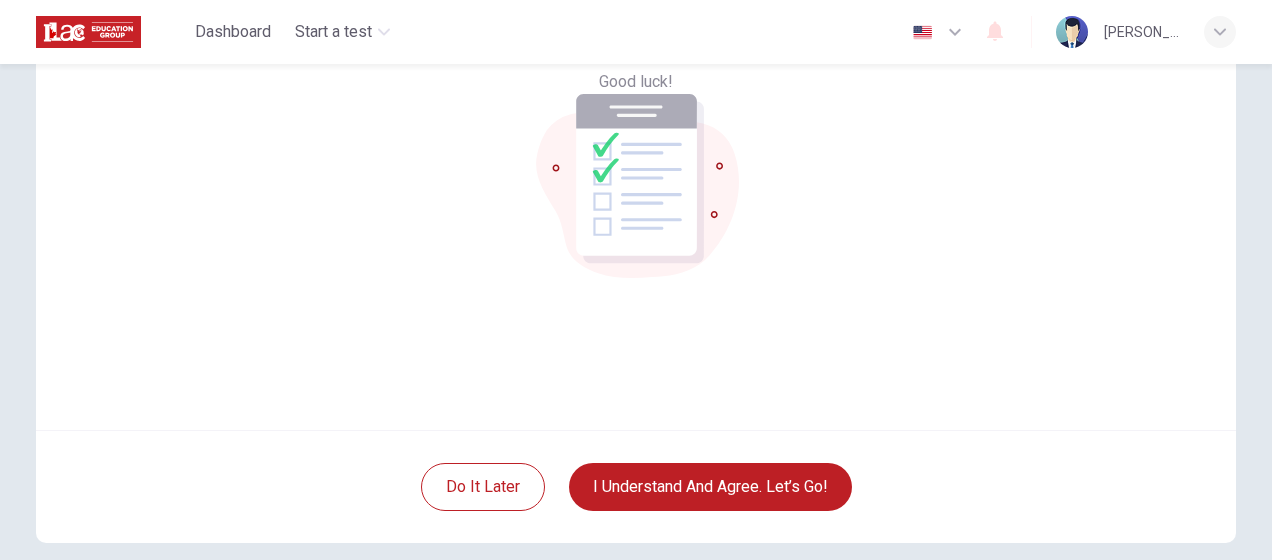 scroll, scrollTop: 194, scrollLeft: 0, axis: vertical 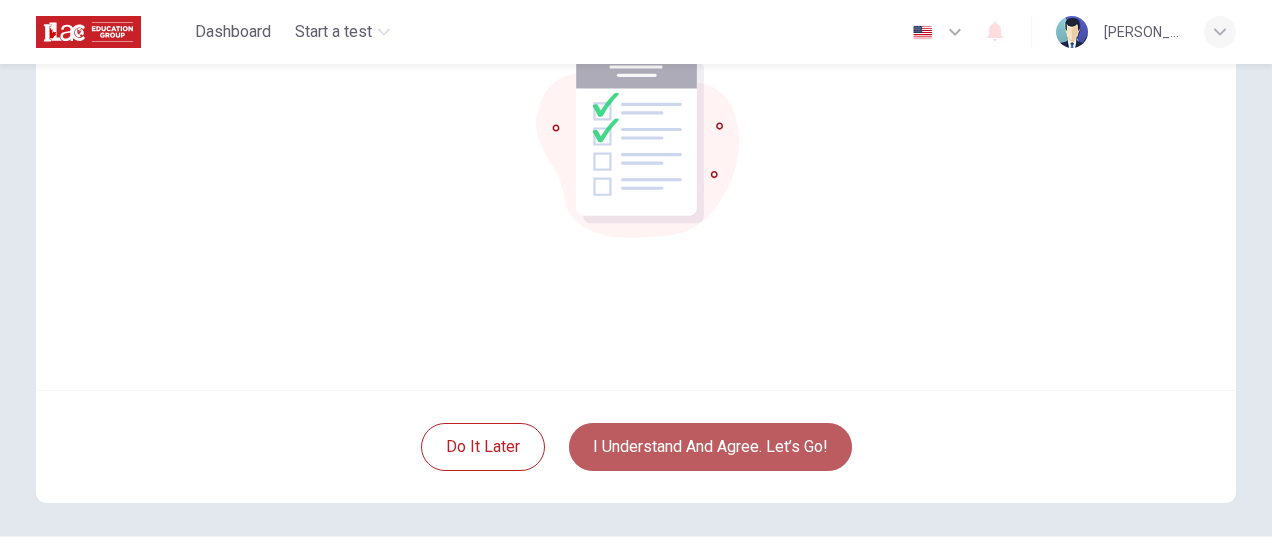 click on "I understand and agree. Let’s go!" at bounding box center (710, 447) 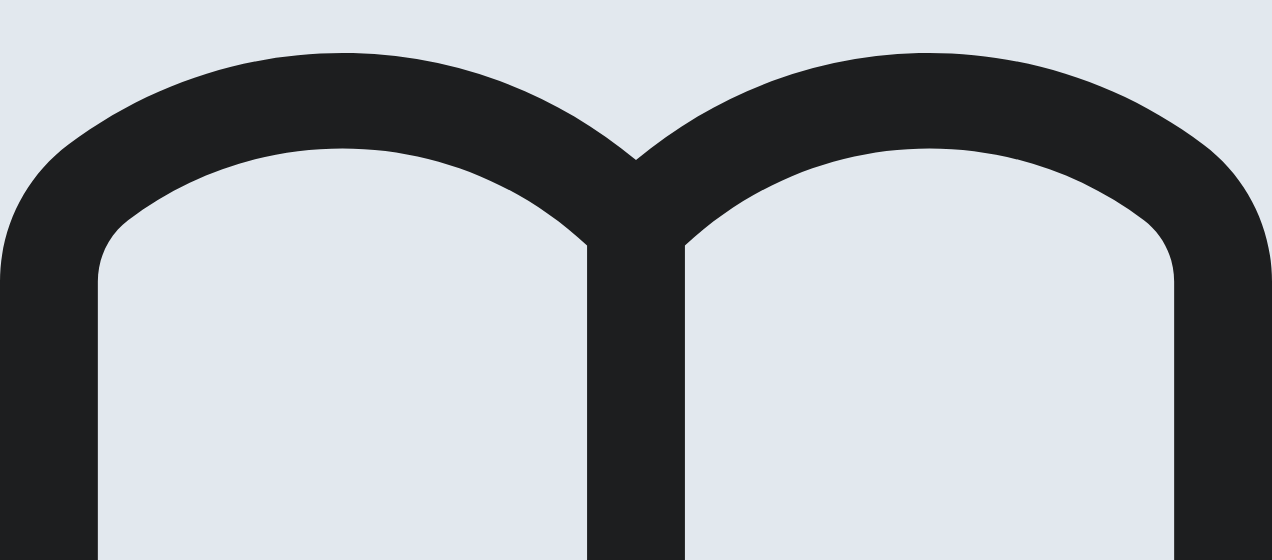scroll, scrollTop: 160, scrollLeft: 0, axis: vertical 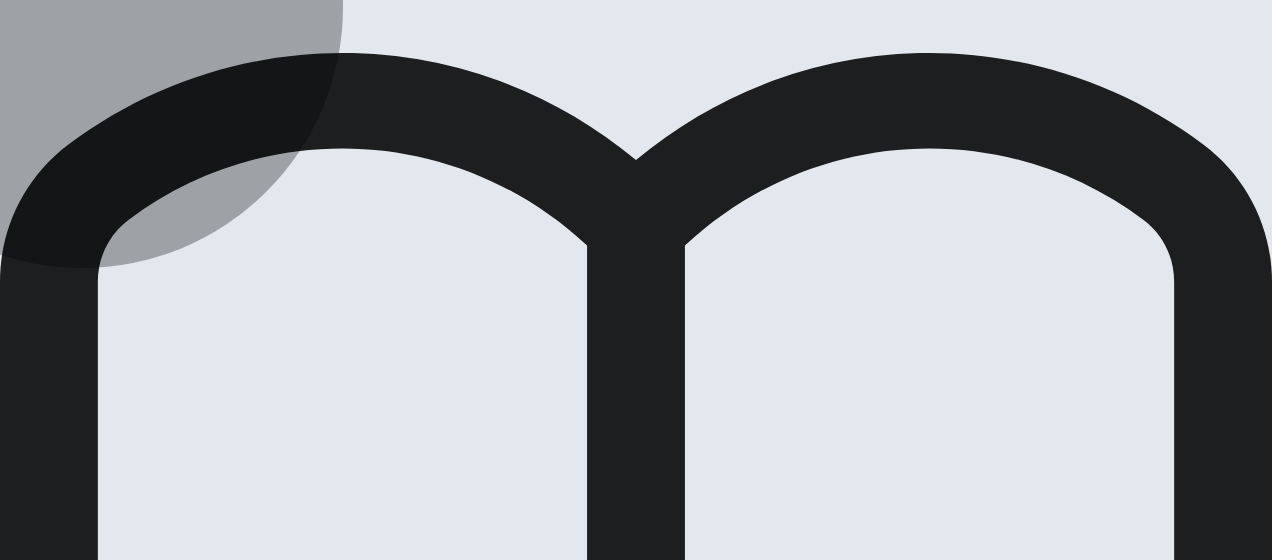 click on "A Have" at bounding box center (17, 1523) 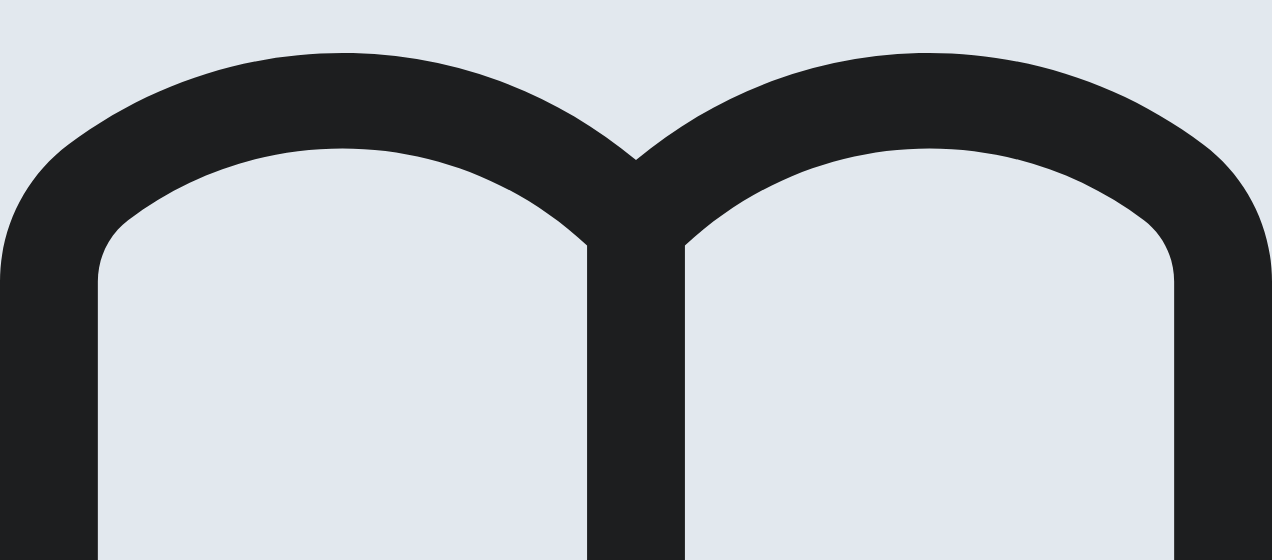 scroll, scrollTop: 0, scrollLeft: 0, axis: both 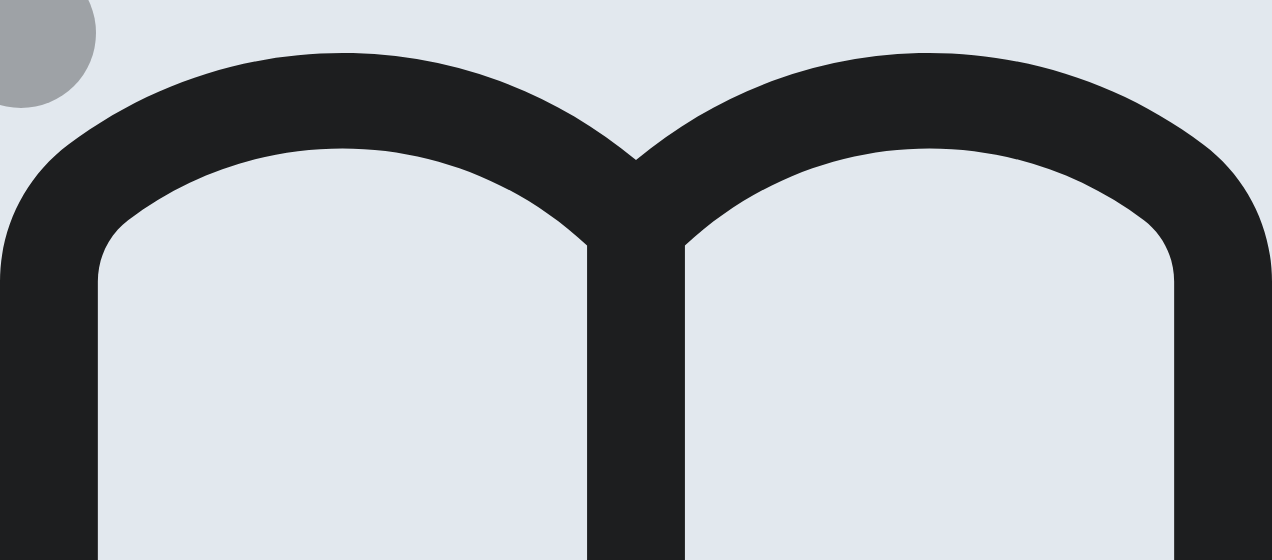 click on "Next" at bounding box center [96, 1531] 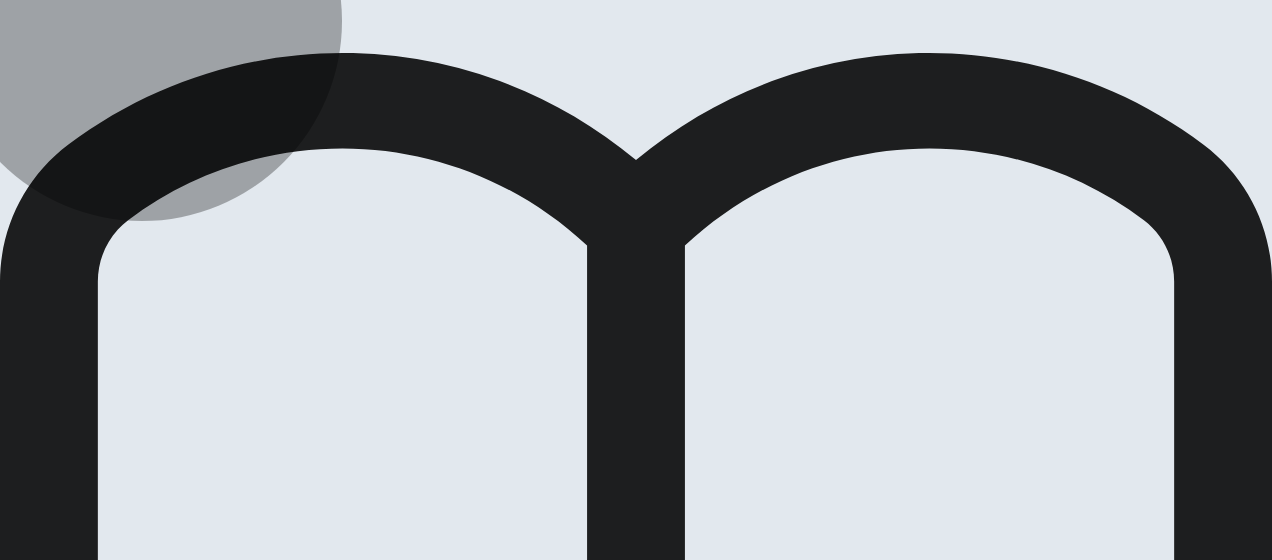 drag, startPoint x: 604, startPoint y: 340, endPoint x: 589, endPoint y: 333, distance: 16.552946 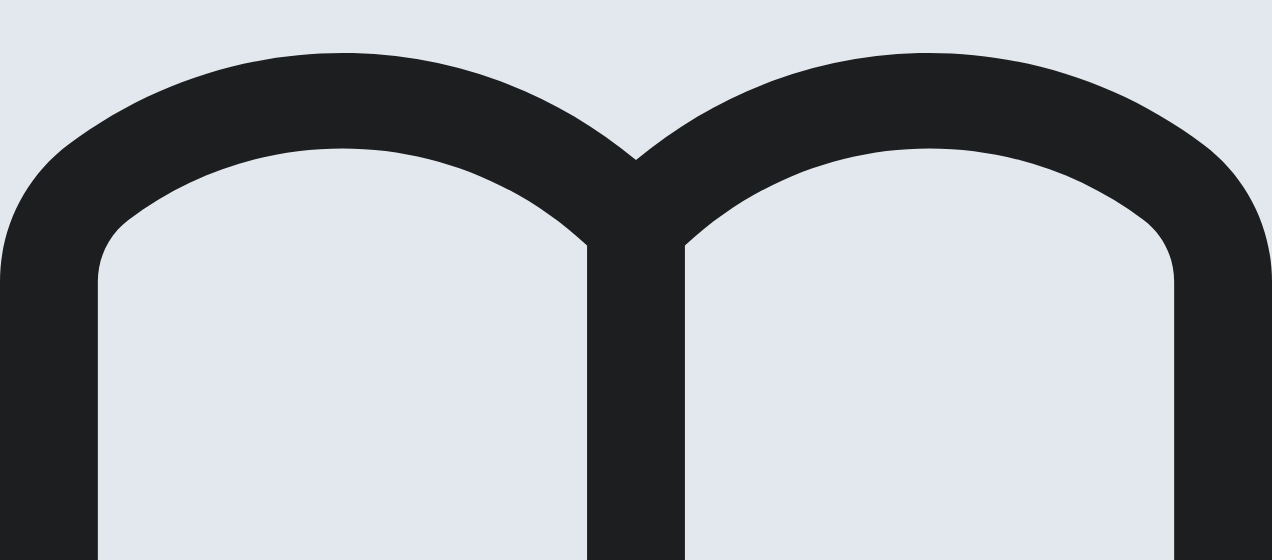 scroll, scrollTop: 100, scrollLeft: 0, axis: vertical 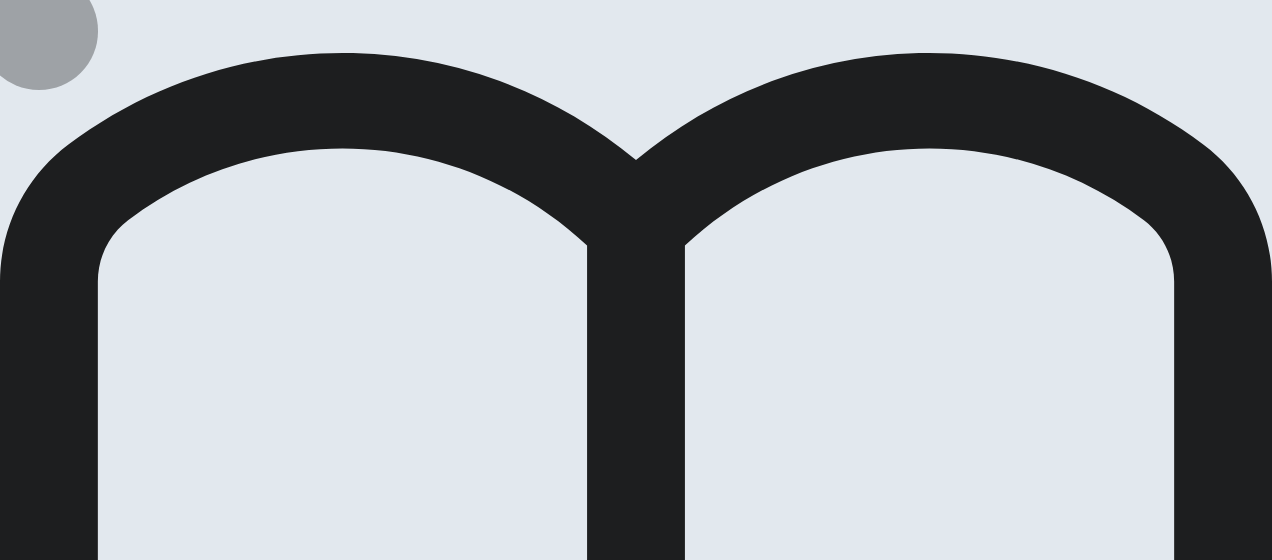 click on "Next" at bounding box center (96, 1531) 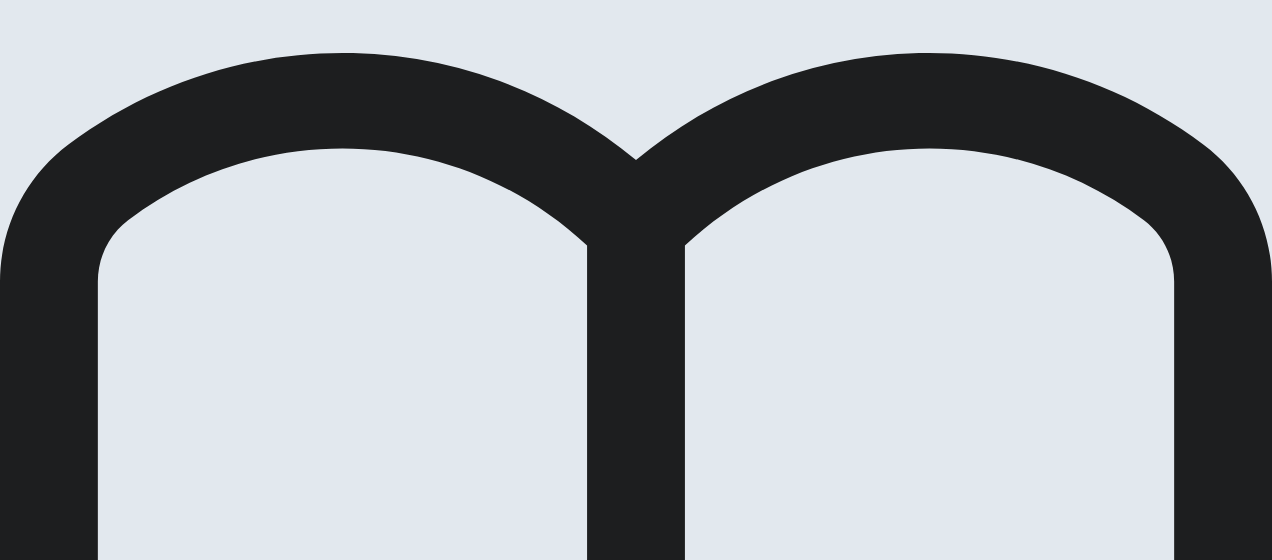 click on "went" at bounding box center (16, 1530) 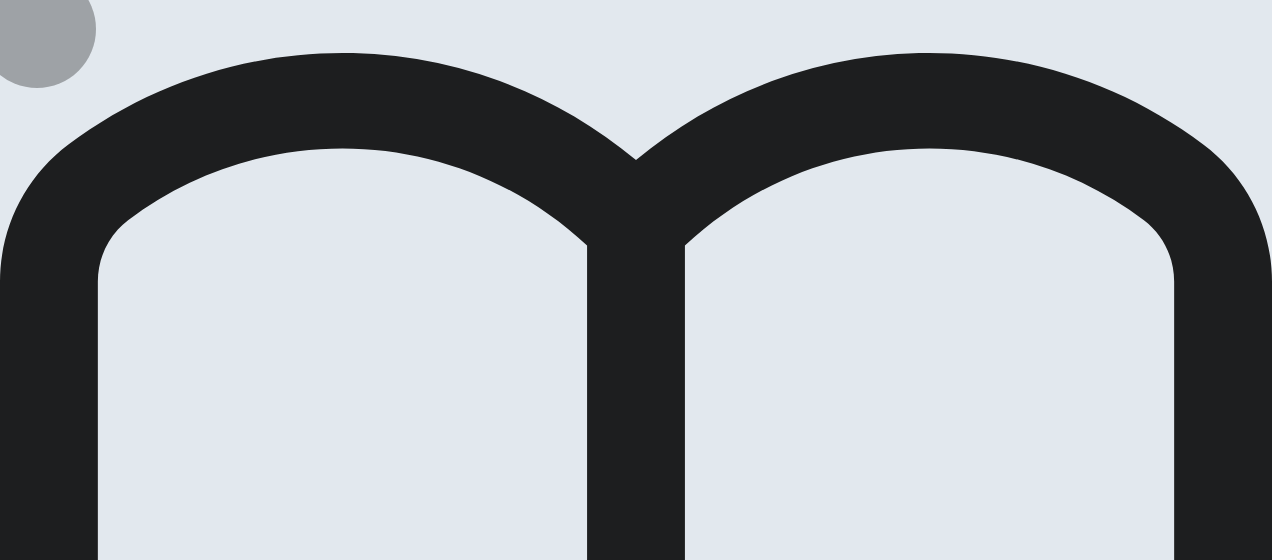 click on "Next" at bounding box center [96, 1531] 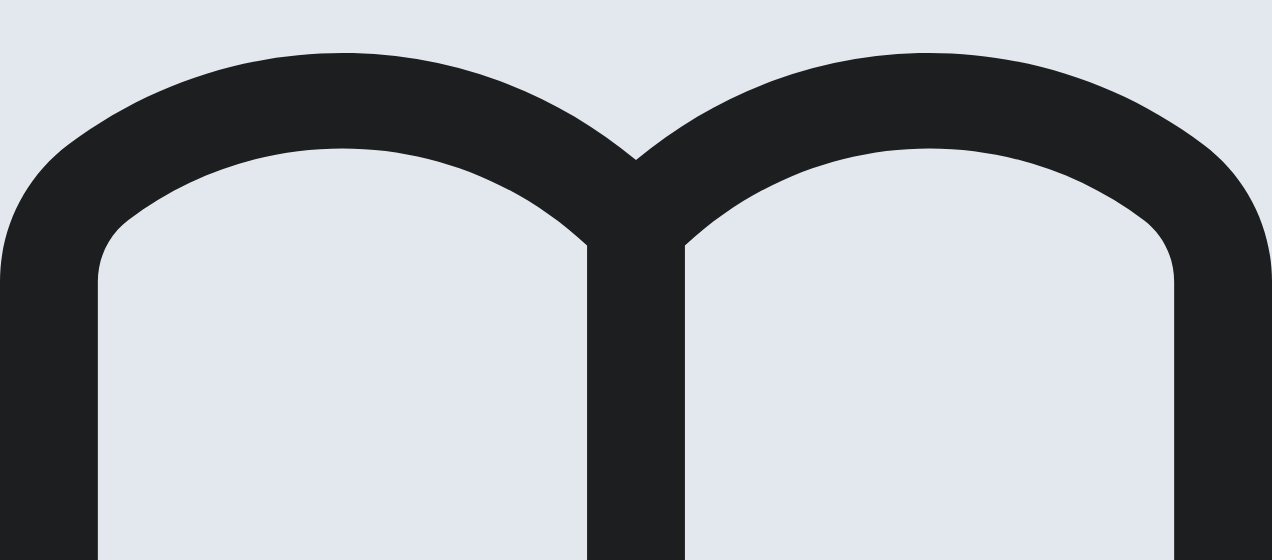 scroll, scrollTop: 100, scrollLeft: 0, axis: vertical 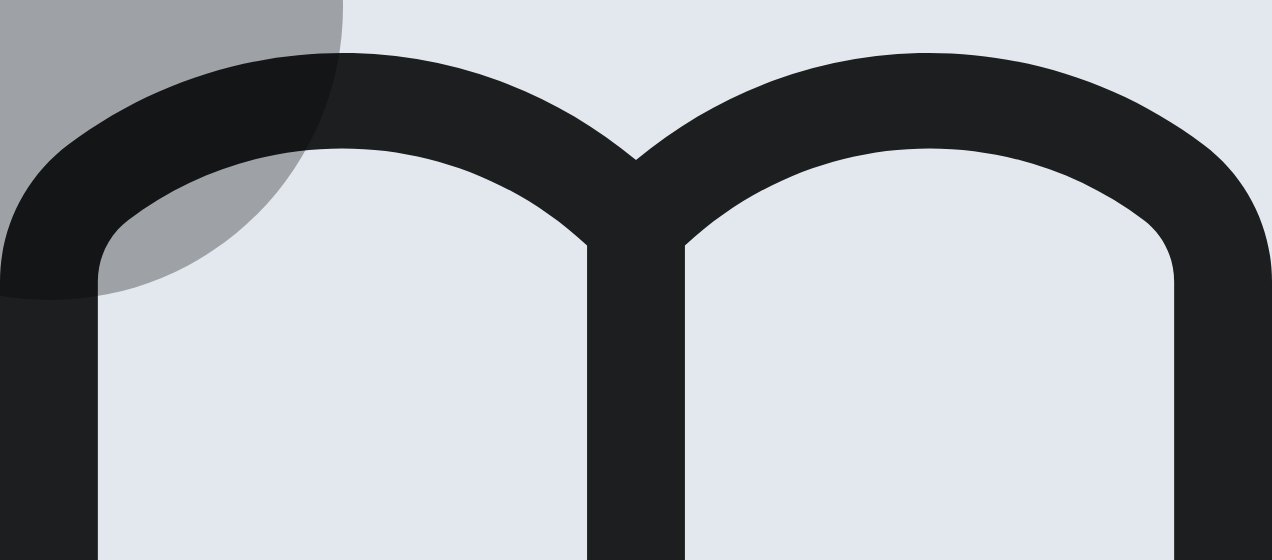click on "D will buy" at bounding box center [169, 1523] 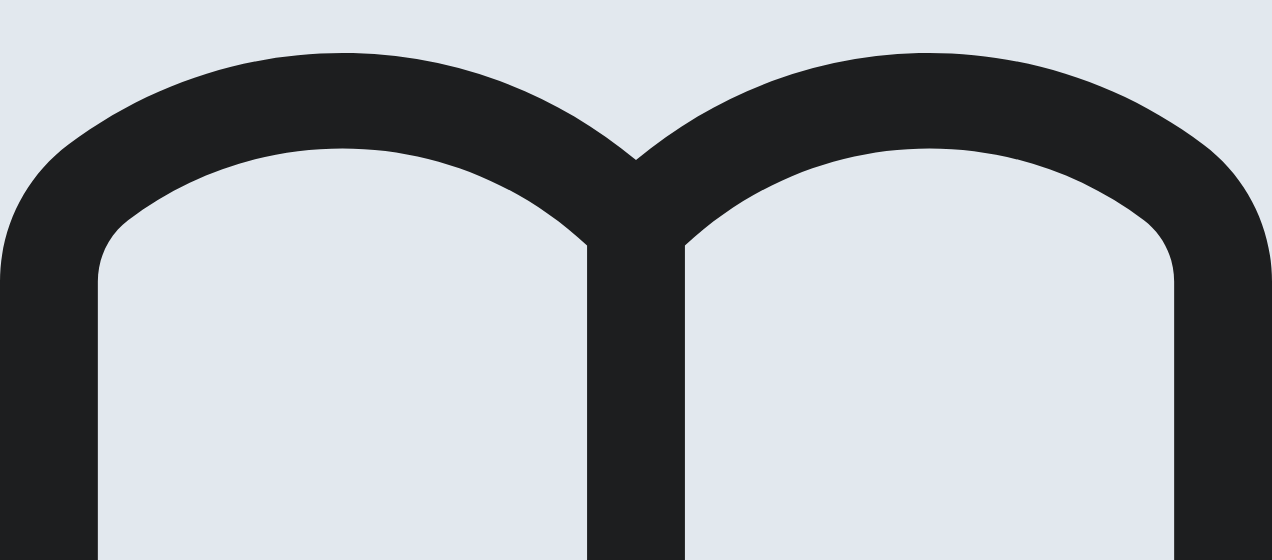 click on "Next" at bounding box center (96, 1531) 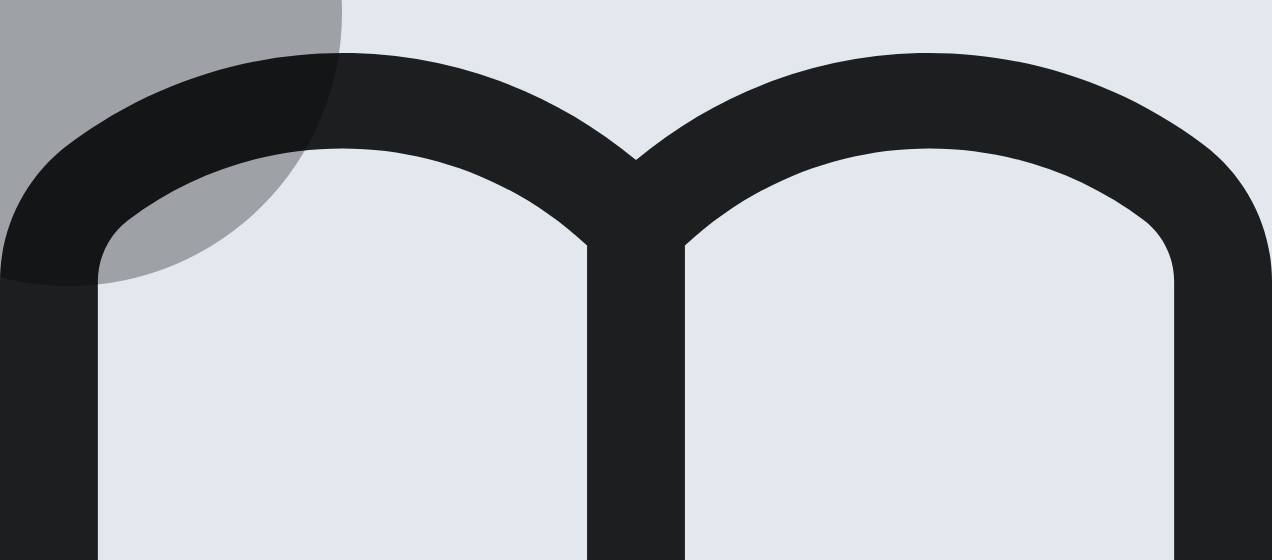 click on "were" at bounding box center [80, 1530] 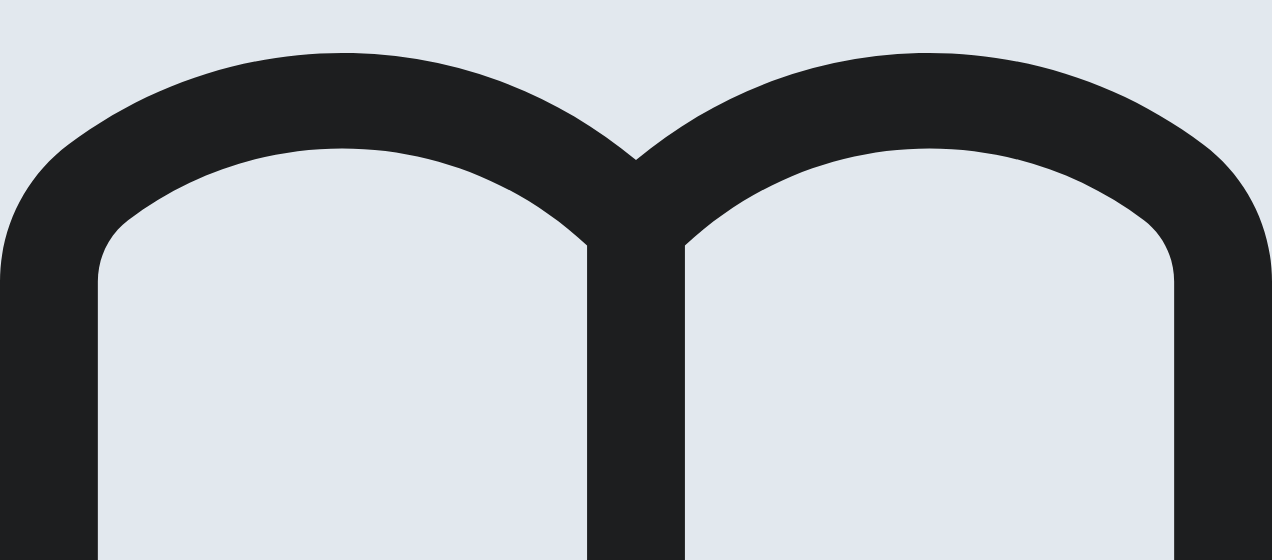 scroll, scrollTop: 100, scrollLeft: 0, axis: vertical 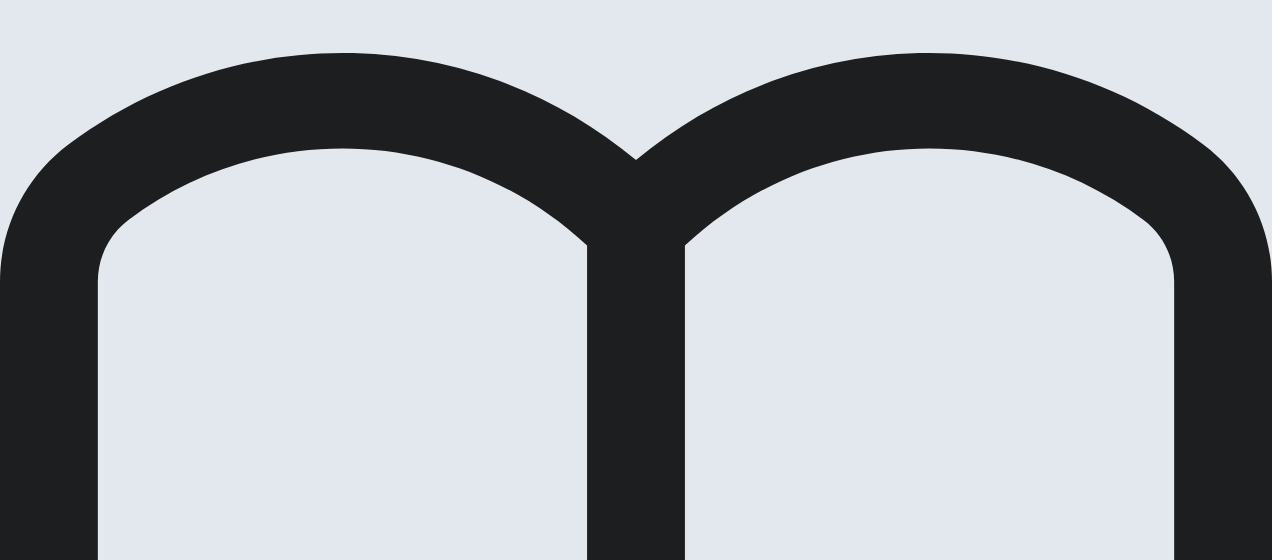 click on "Review" at bounding box center [24, 1524] 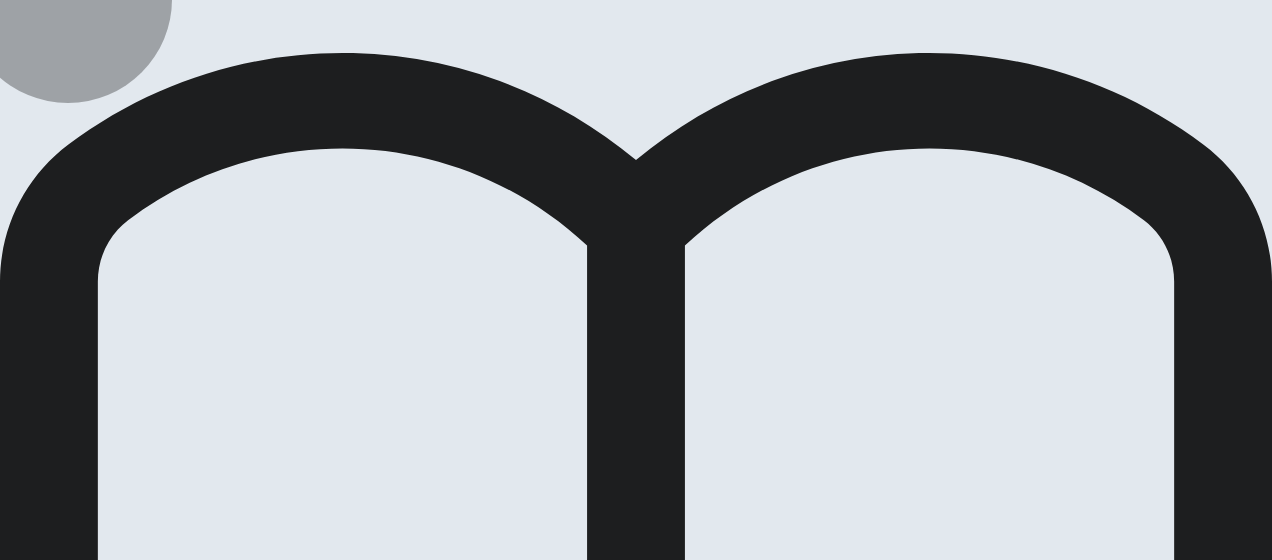 click on "GO TO QUESTION" at bounding box center [104, 1632] 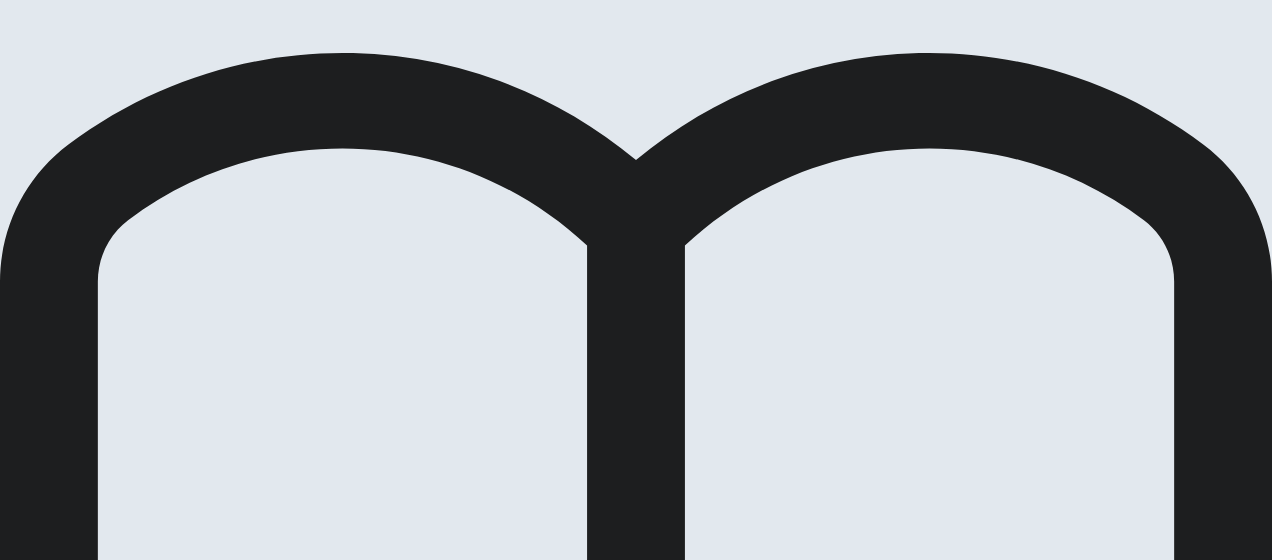 scroll, scrollTop: 100, scrollLeft: 0, axis: vertical 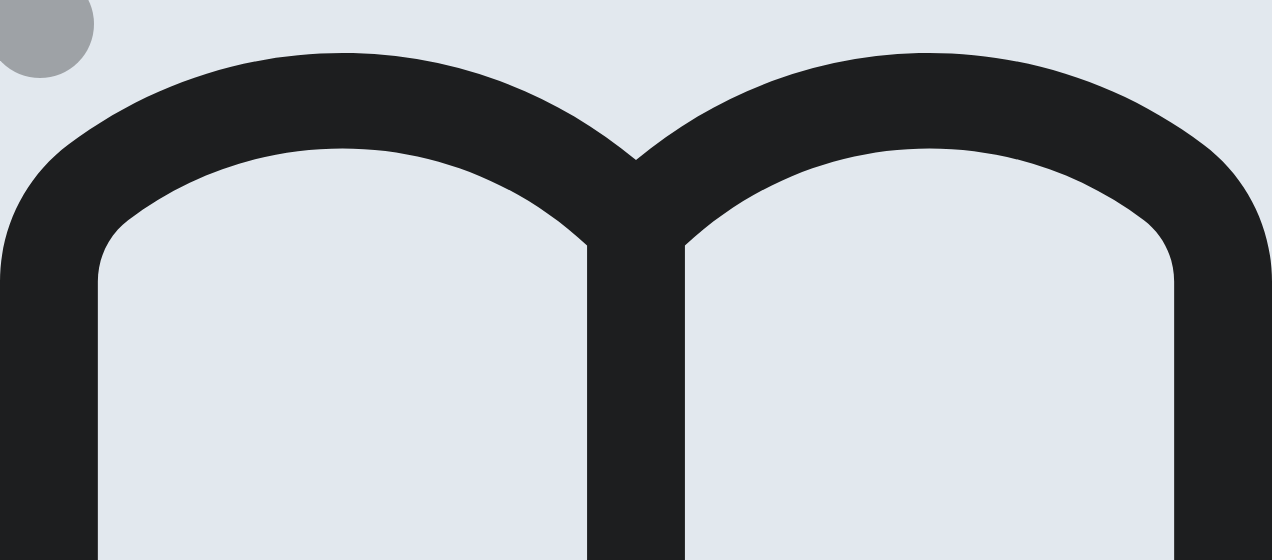 click on "Next" at bounding box center (96, 1531) 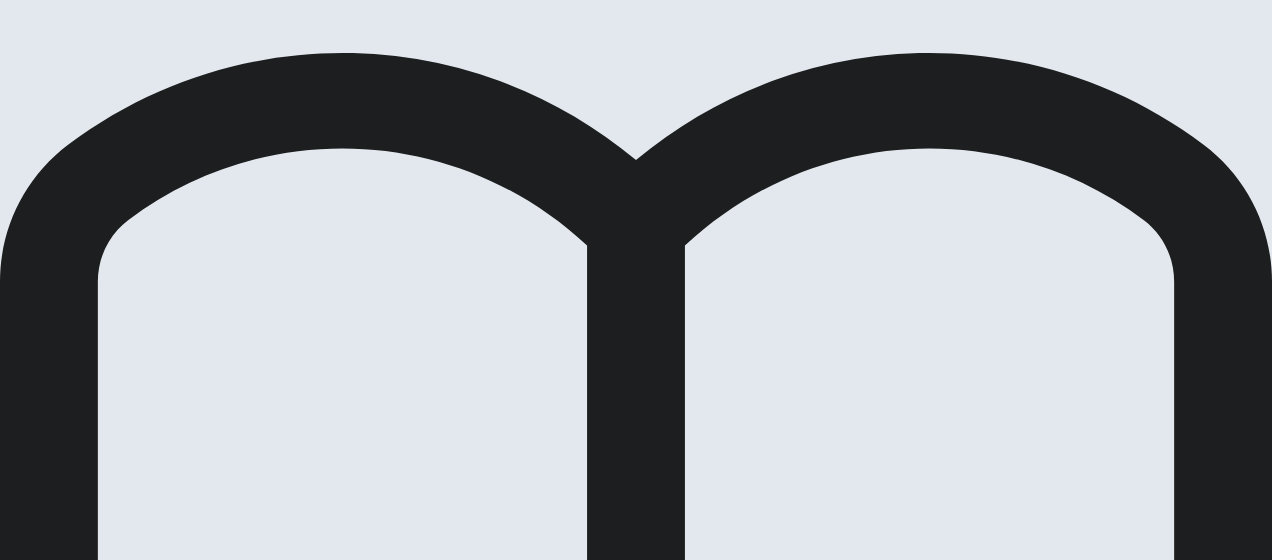 click on "Next" at bounding box center (96, 1531) 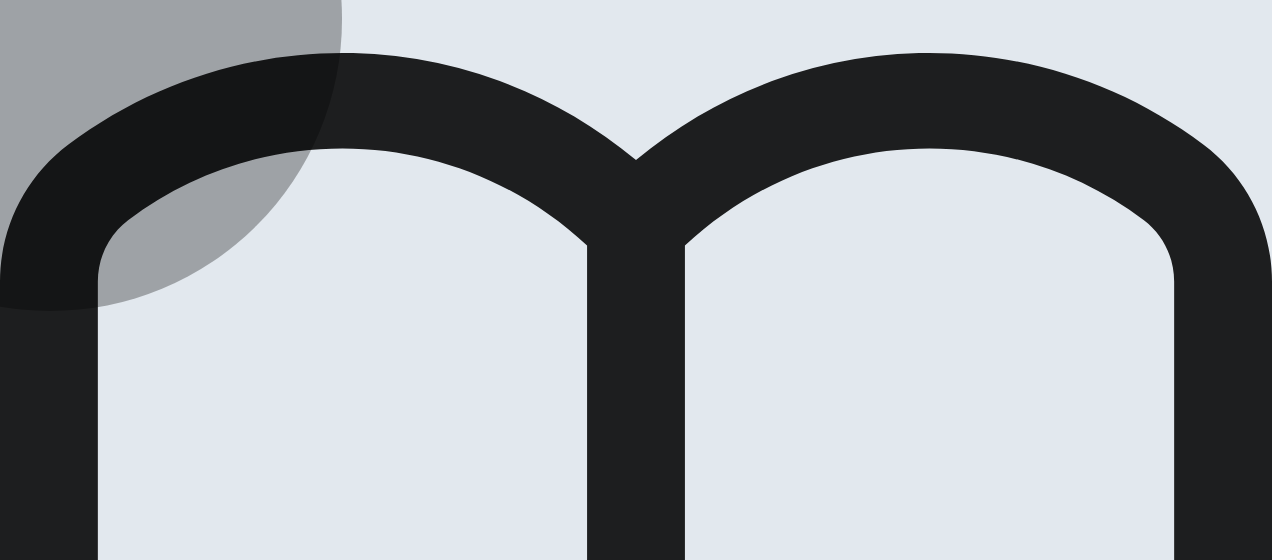 click on "task" at bounding box center (98, 1530) 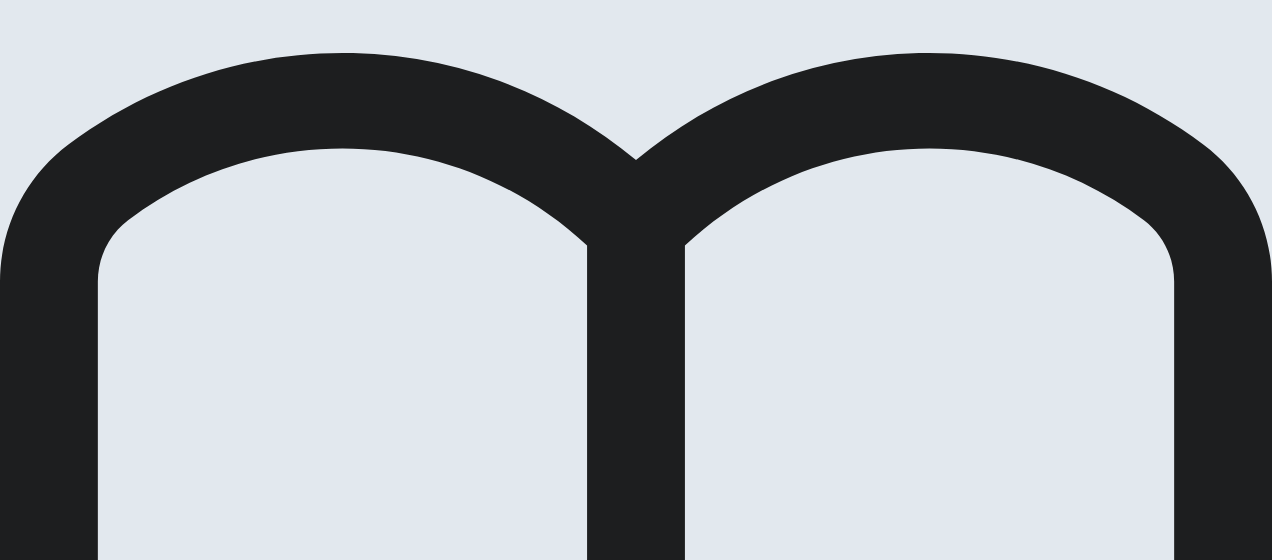 click on "Next" at bounding box center [96, 1531] 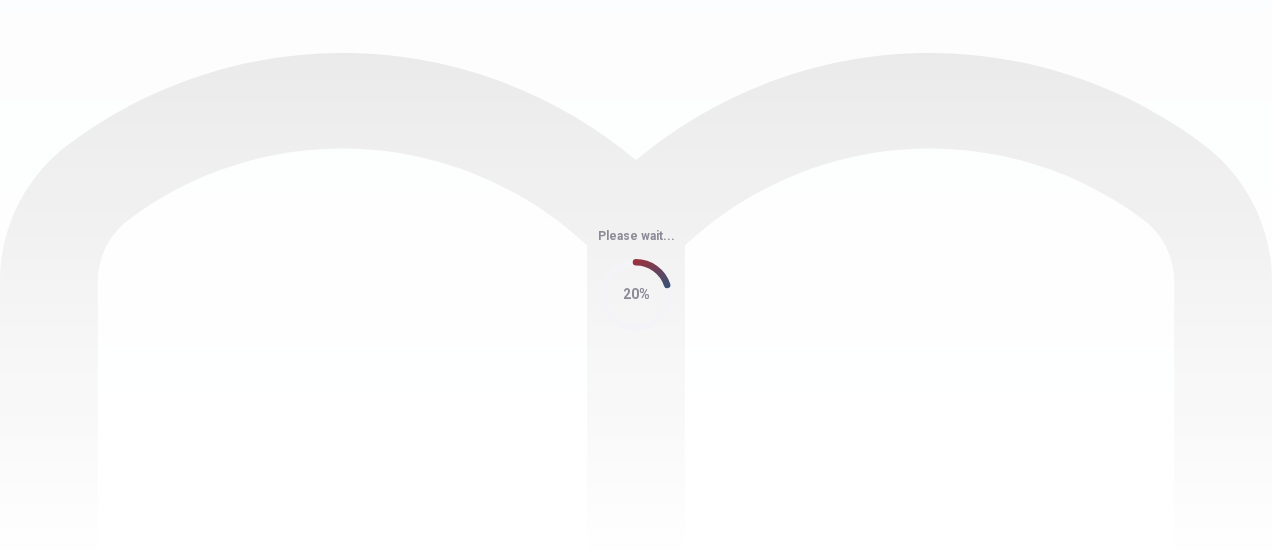 scroll, scrollTop: 0, scrollLeft: 0, axis: both 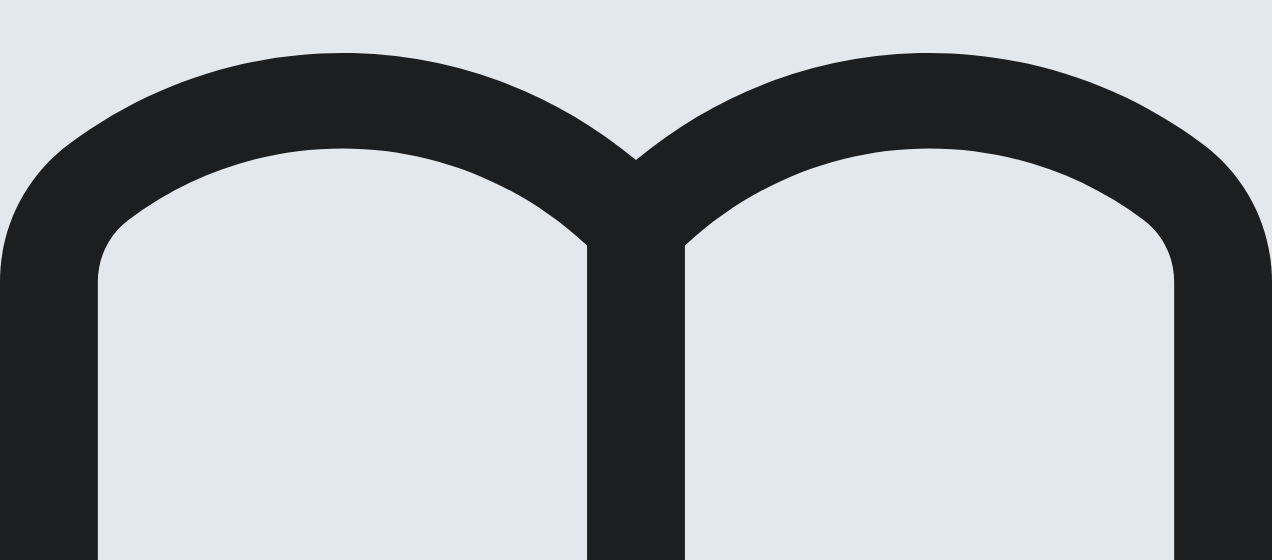 drag, startPoint x: 546, startPoint y: 332, endPoint x: 622, endPoint y: 339, distance: 76.321686 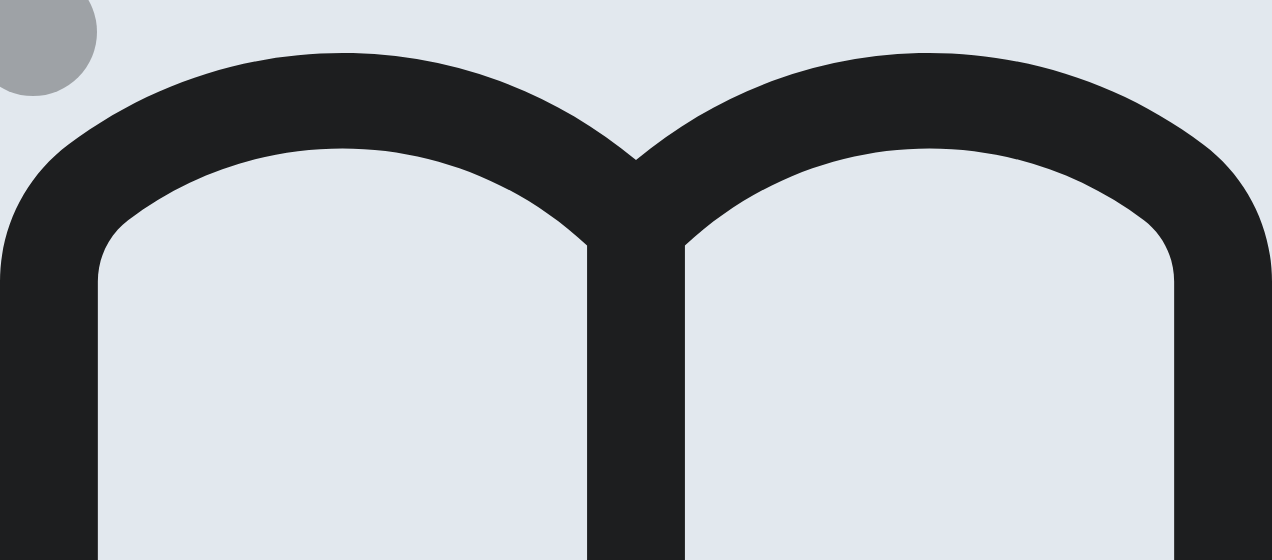 click on "Next" at bounding box center [63, 1531] 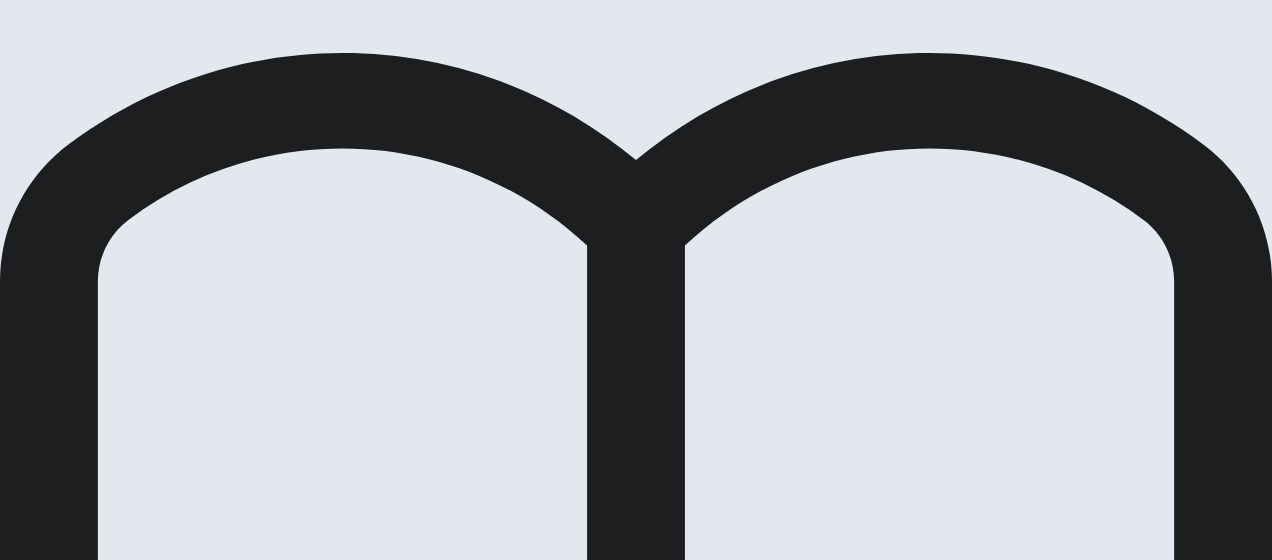 click on "Back" at bounding box center (65, 1531) 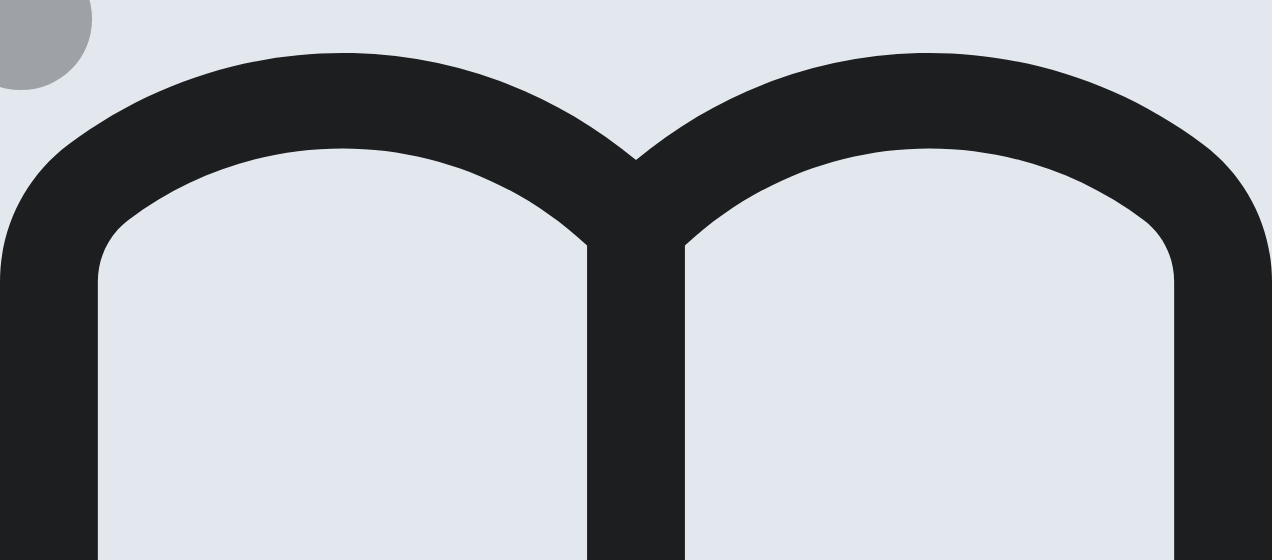 click on "Next" at bounding box center (96, 1531) 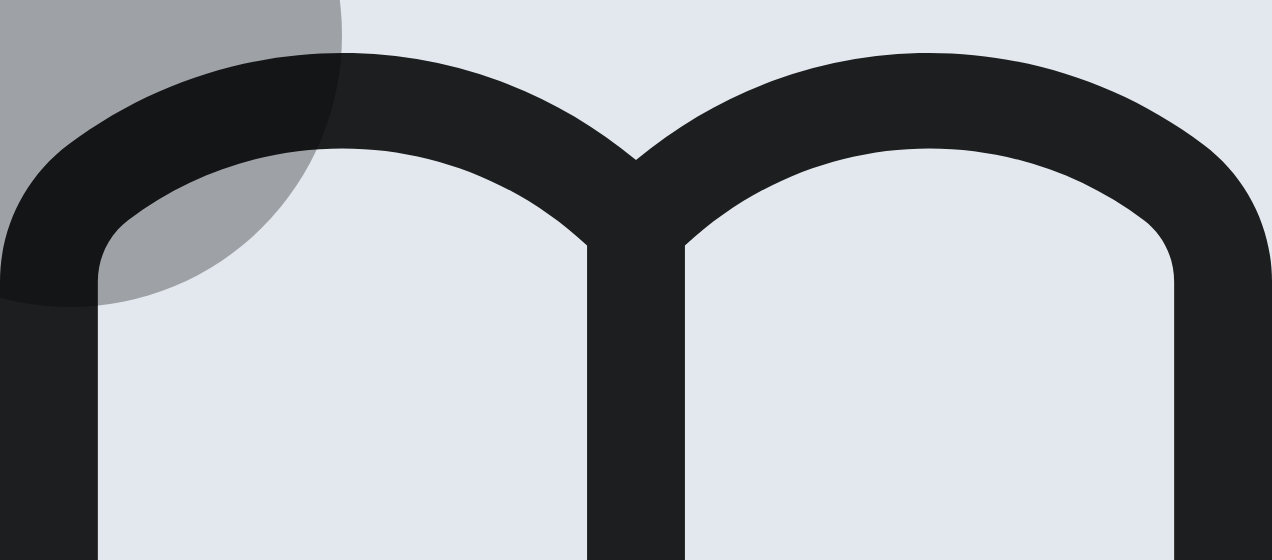 click on "memory" at bounding box center (84, 1530) 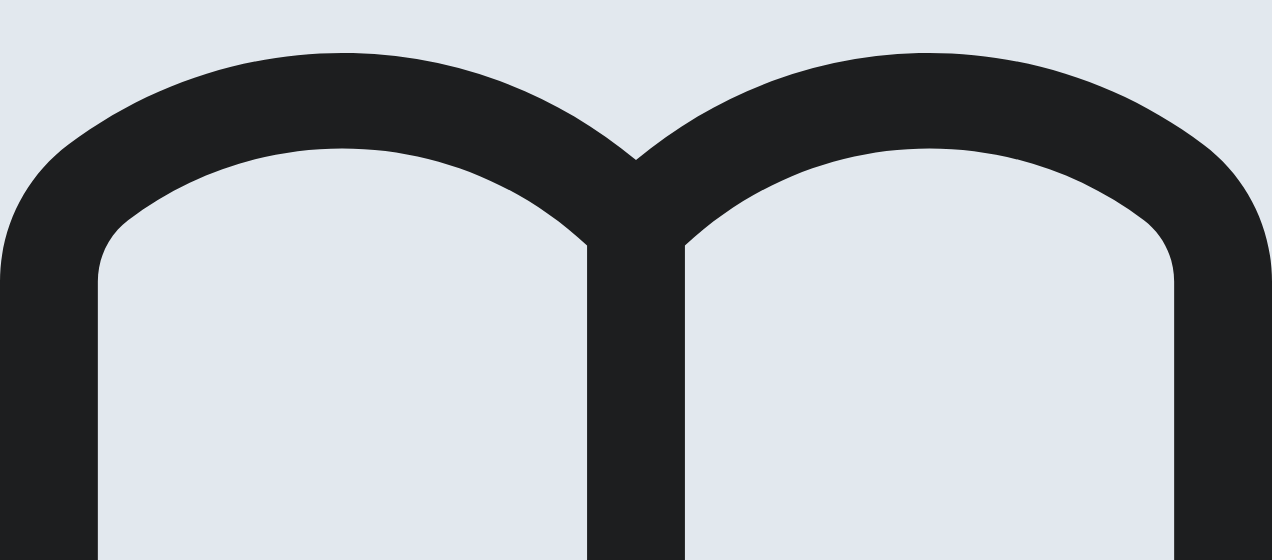 scroll, scrollTop: 100, scrollLeft: 0, axis: vertical 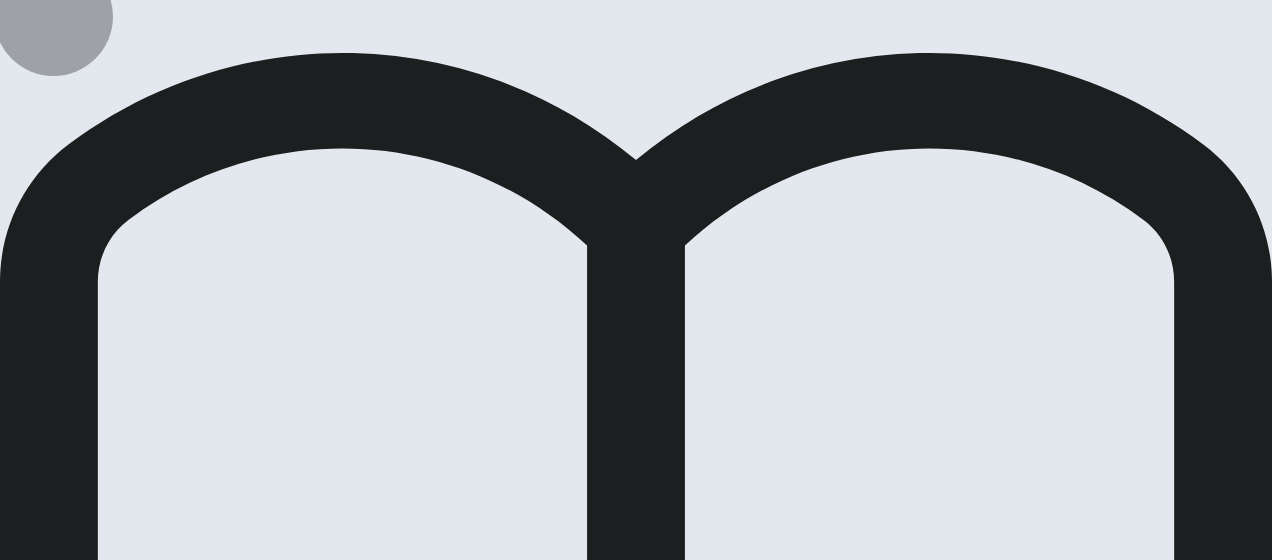 click on "Next" at bounding box center [96, 1531] 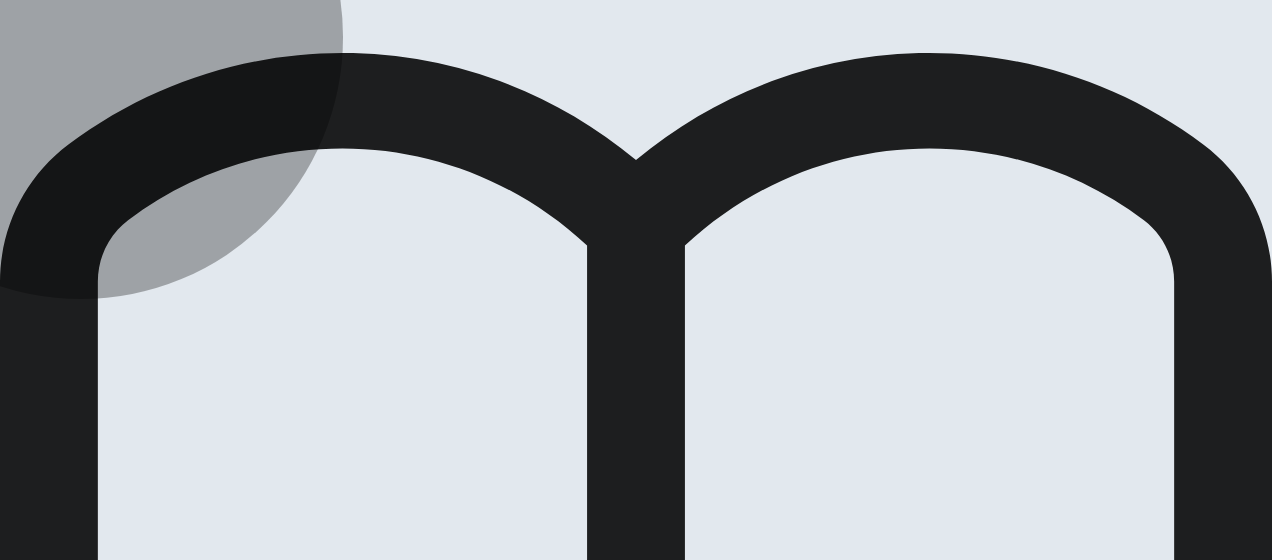 click on "C open" at bounding box center [75, 1523] 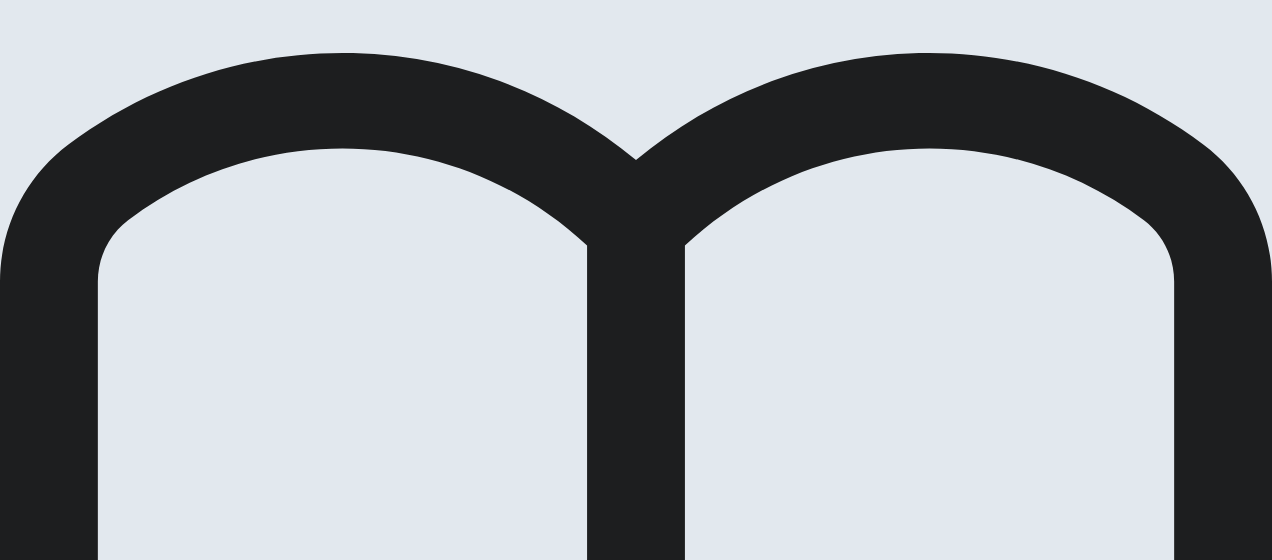 click on "Next" at bounding box center [96, 1531] 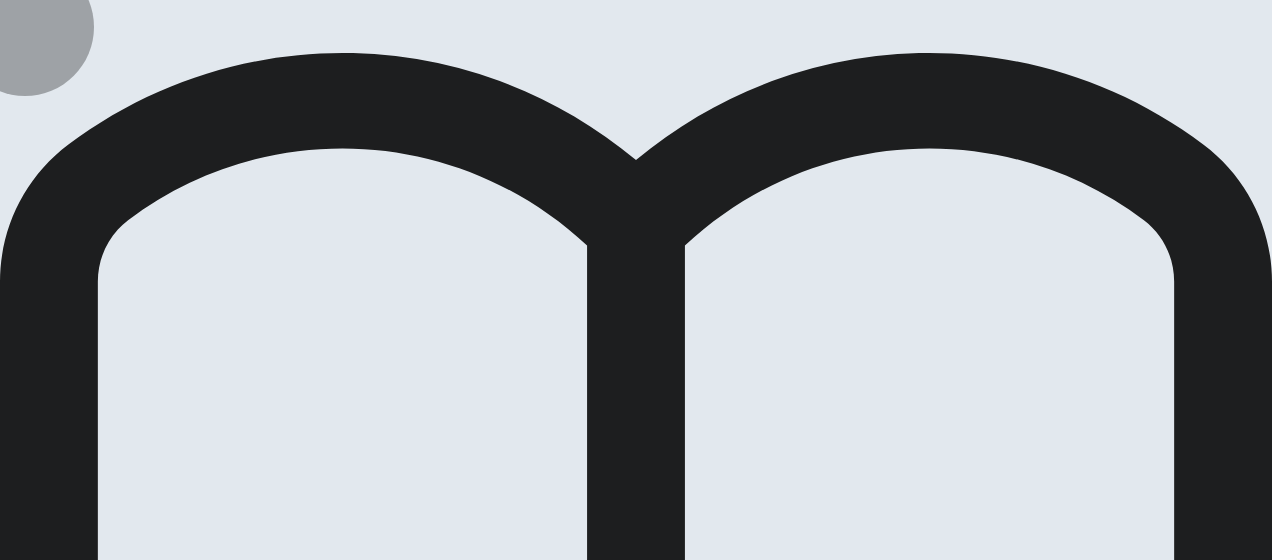 click on "Next" at bounding box center (96, 1531) 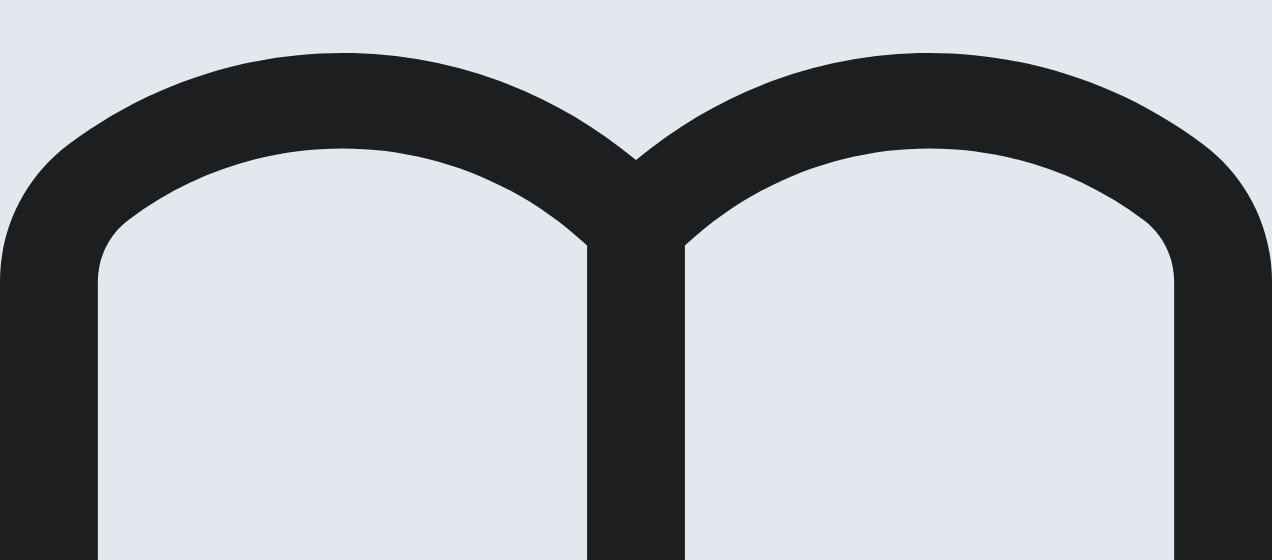 scroll, scrollTop: 100, scrollLeft: 0, axis: vertical 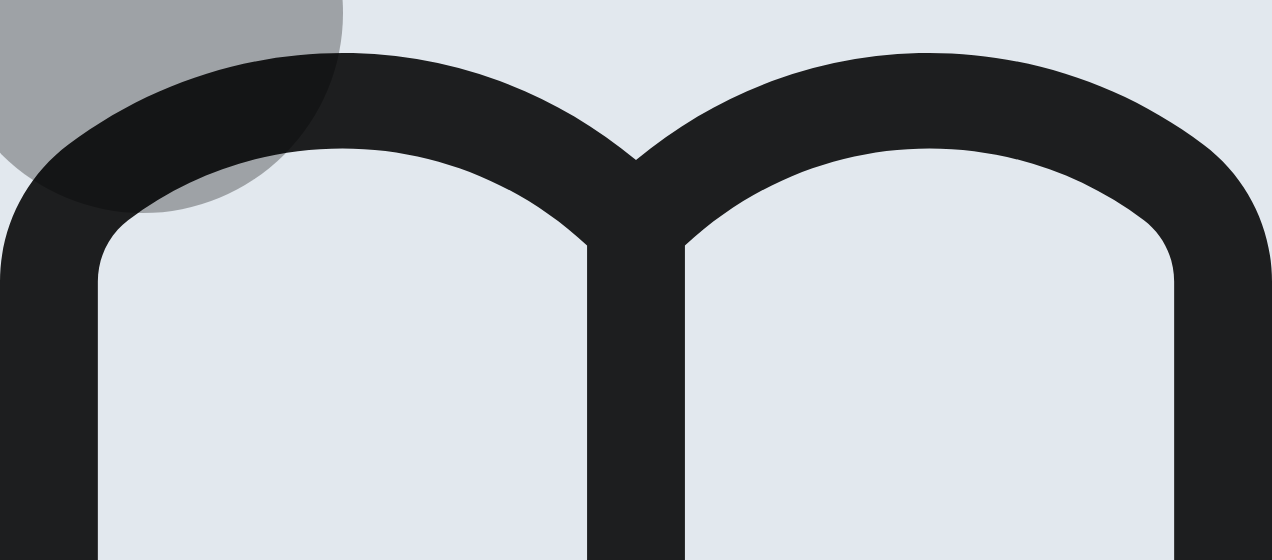 drag, startPoint x: 605, startPoint y: 528, endPoint x: 748, endPoint y: 455, distance: 160.55528 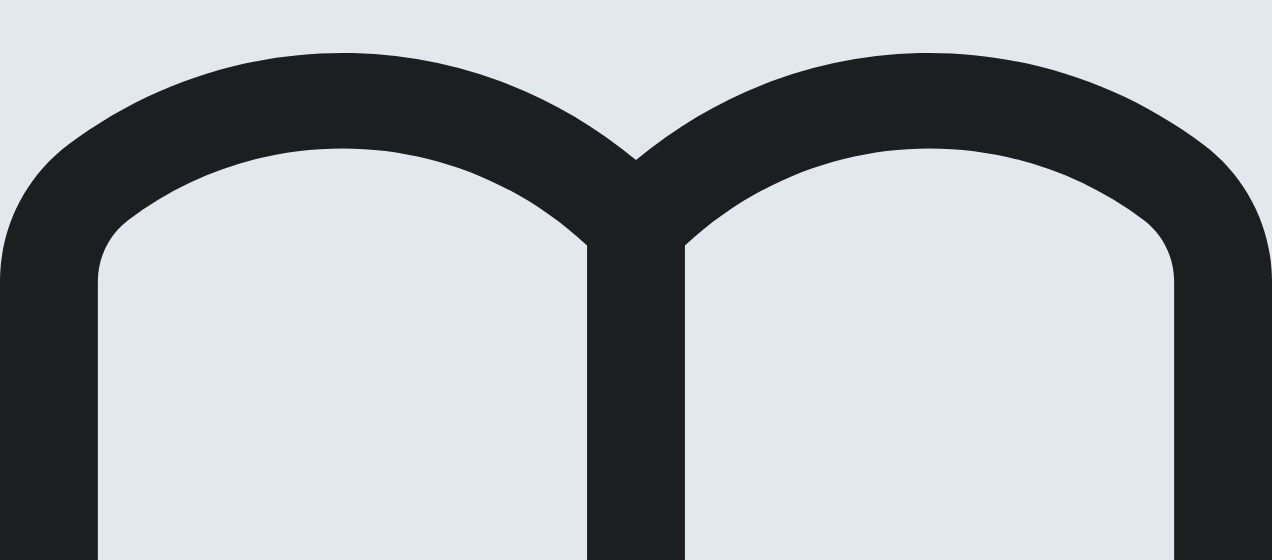 click on "Next" at bounding box center (96, 1531) 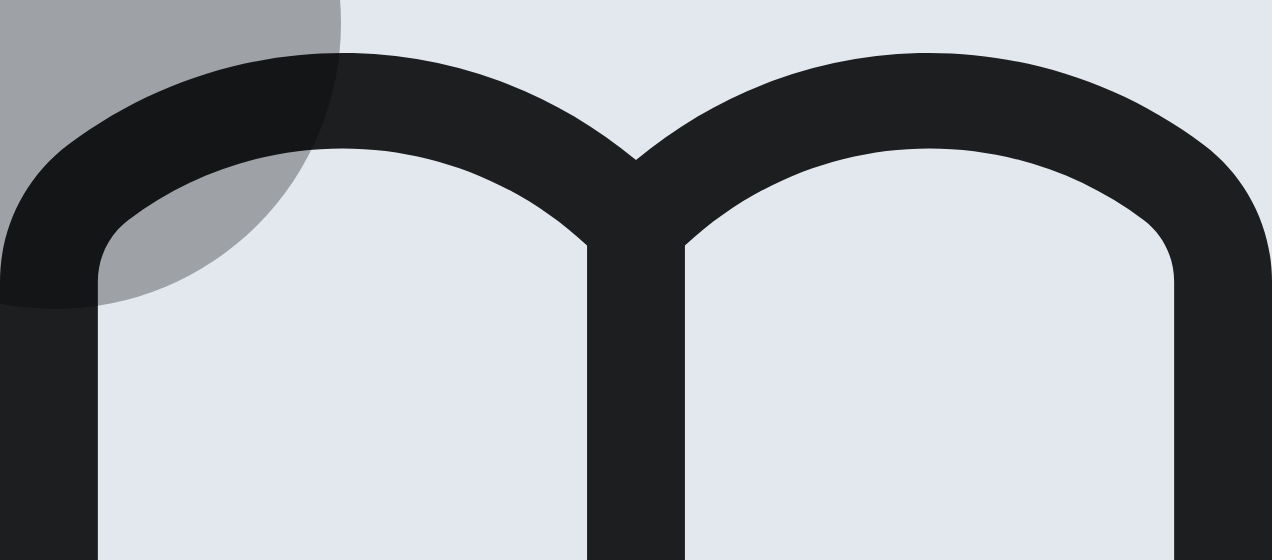 click on "change" at bounding box center [56, 1530] 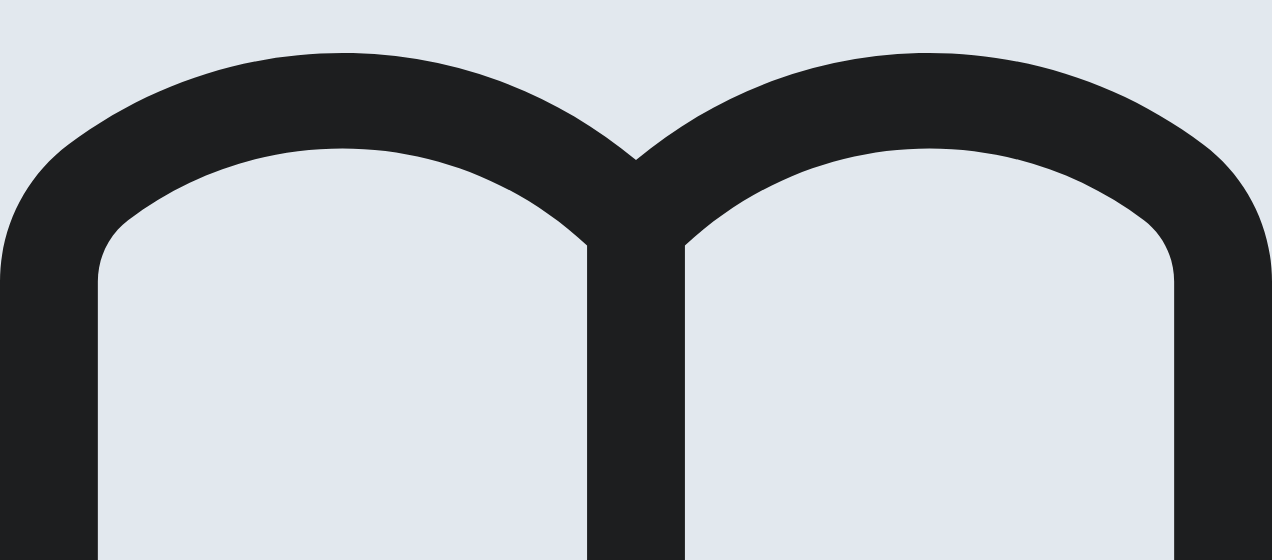 click on "C move" at bounding box center [98, 1523] 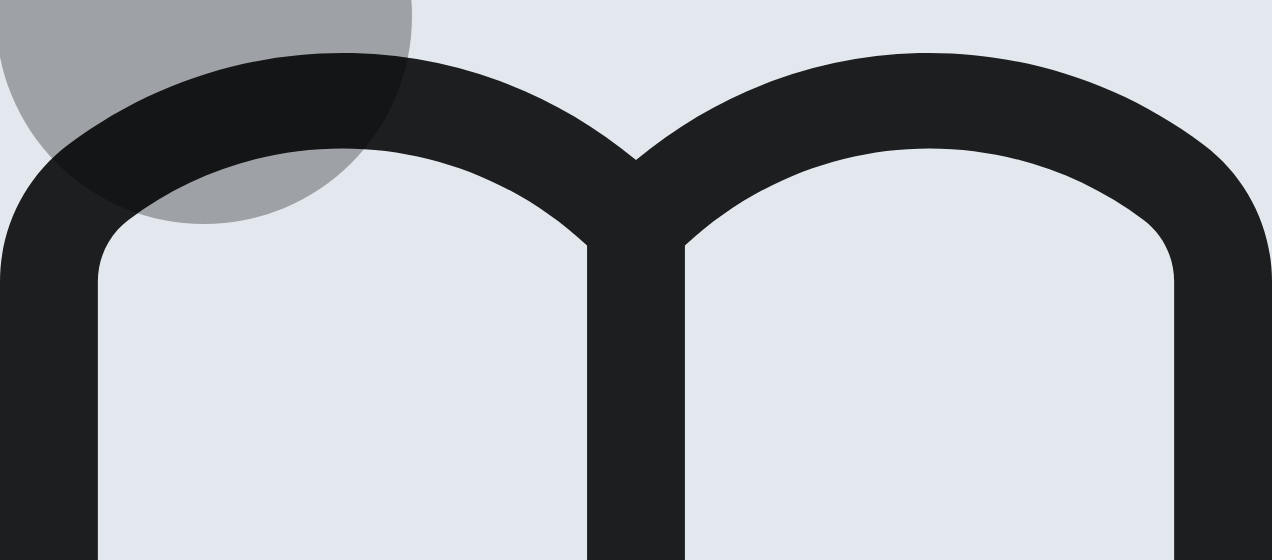 click on "B change" at bounding box center (56, 1523) 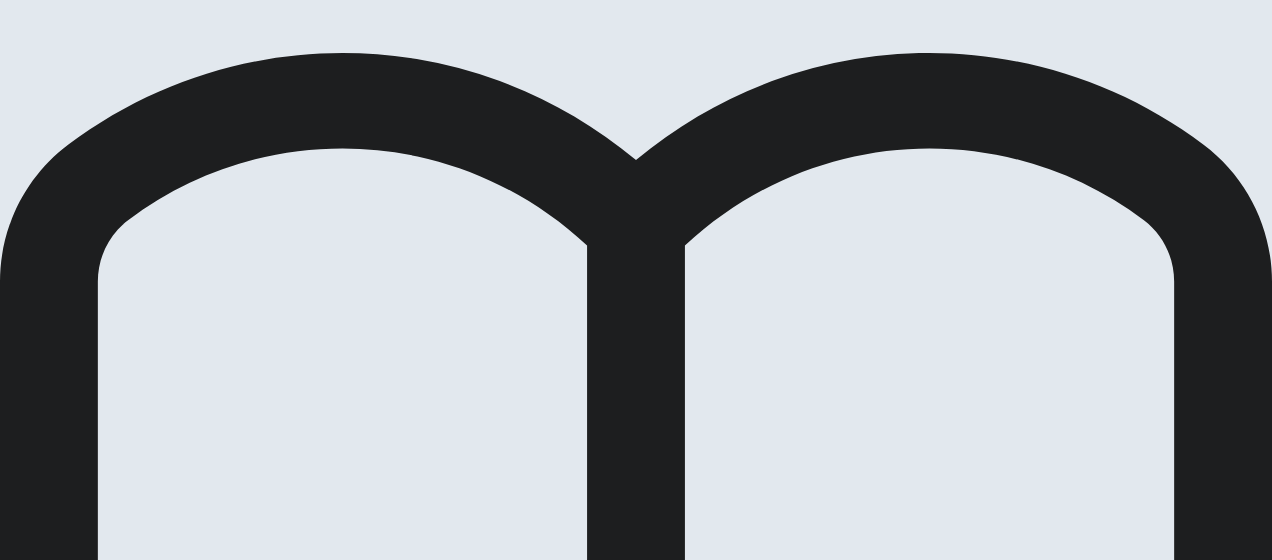 click on "A build B change C [PERSON_NAME] expand" at bounding box center (636, 1524) 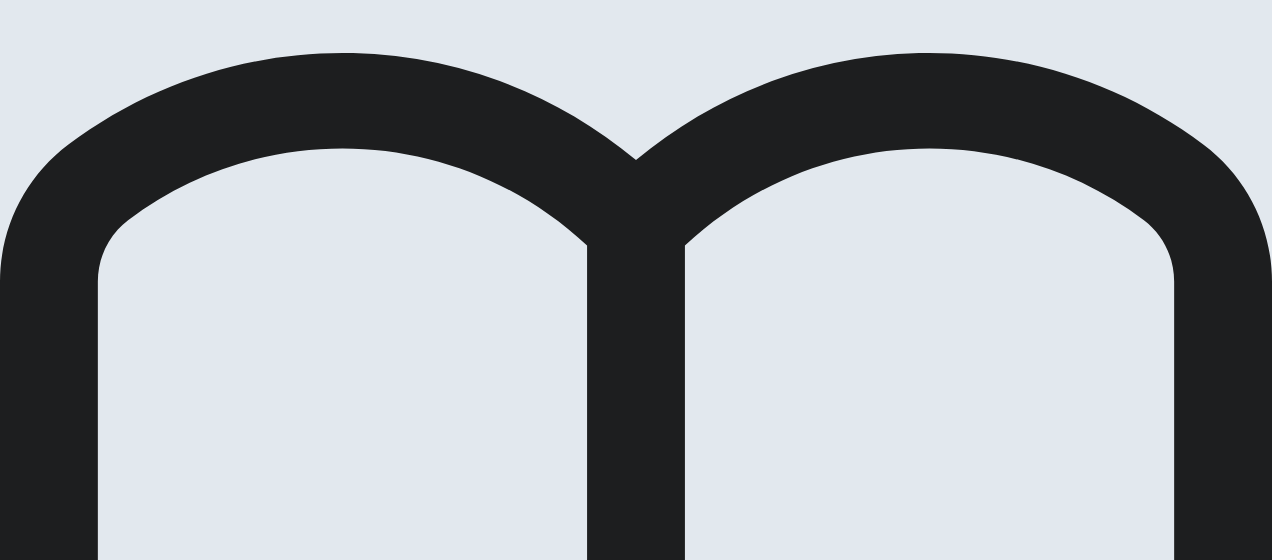 scroll, scrollTop: 100, scrollLeft: 0, axis: vertical 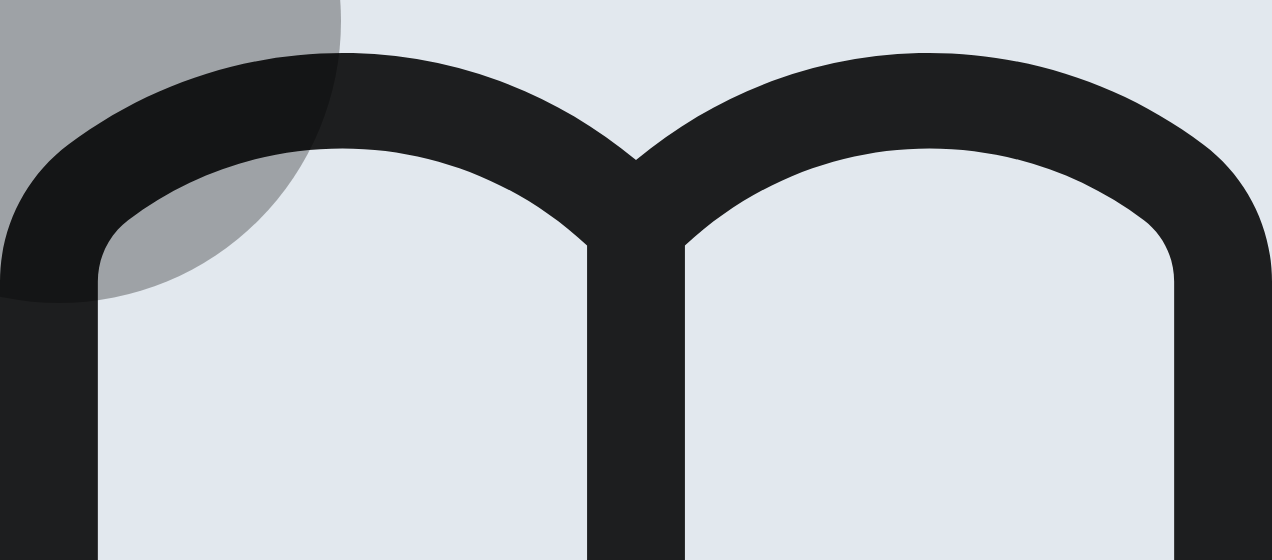 click on "very large" at bounding box center (31, 1482) 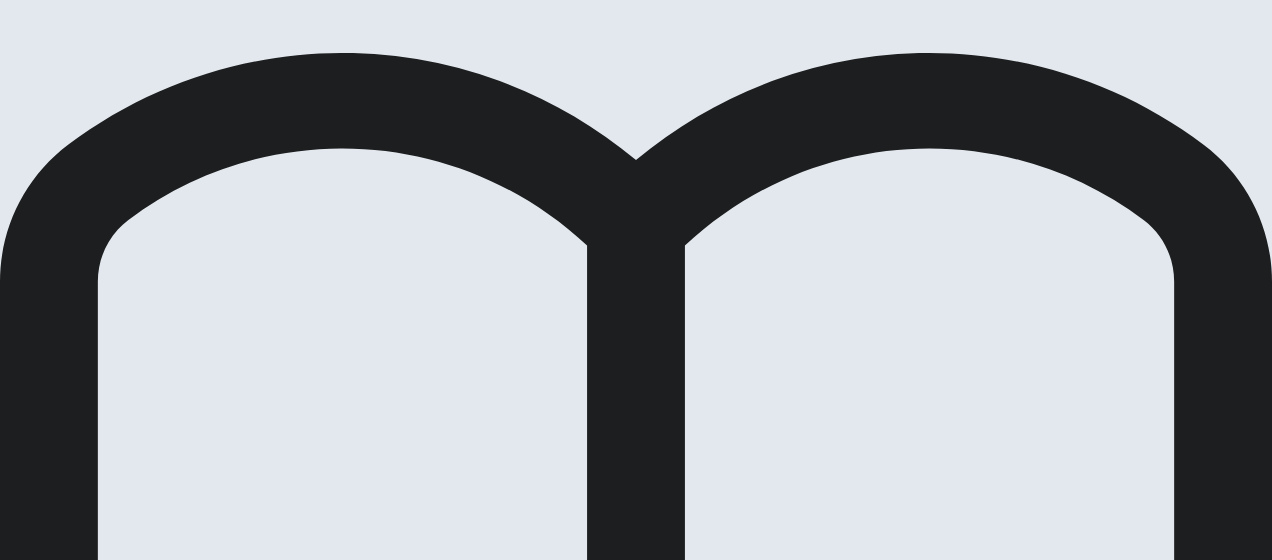 scroll, scrollTop: 100, scrollLeft: 0, axis: vertical 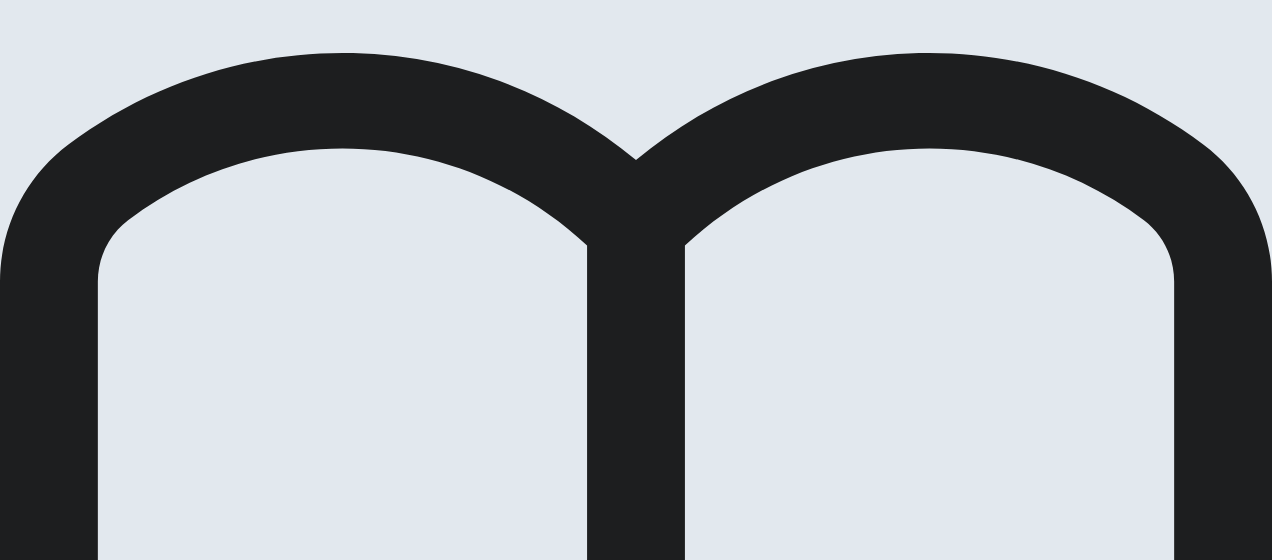 click on "Back" at bounding box center (65, 1531) 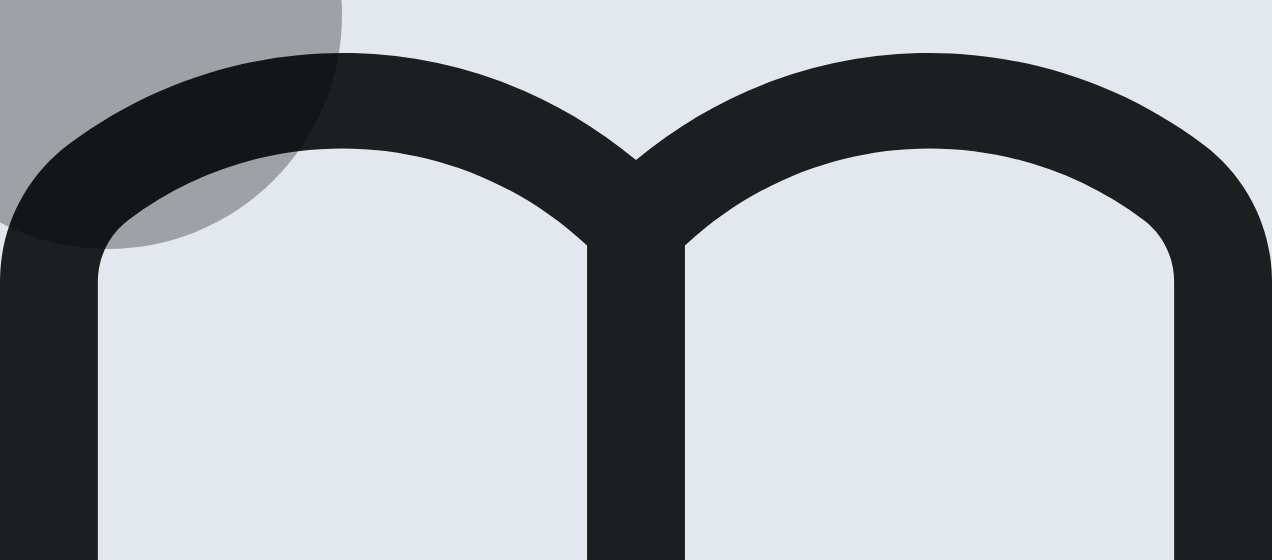 click on "C be sent" at bounding box center [108, 1523] 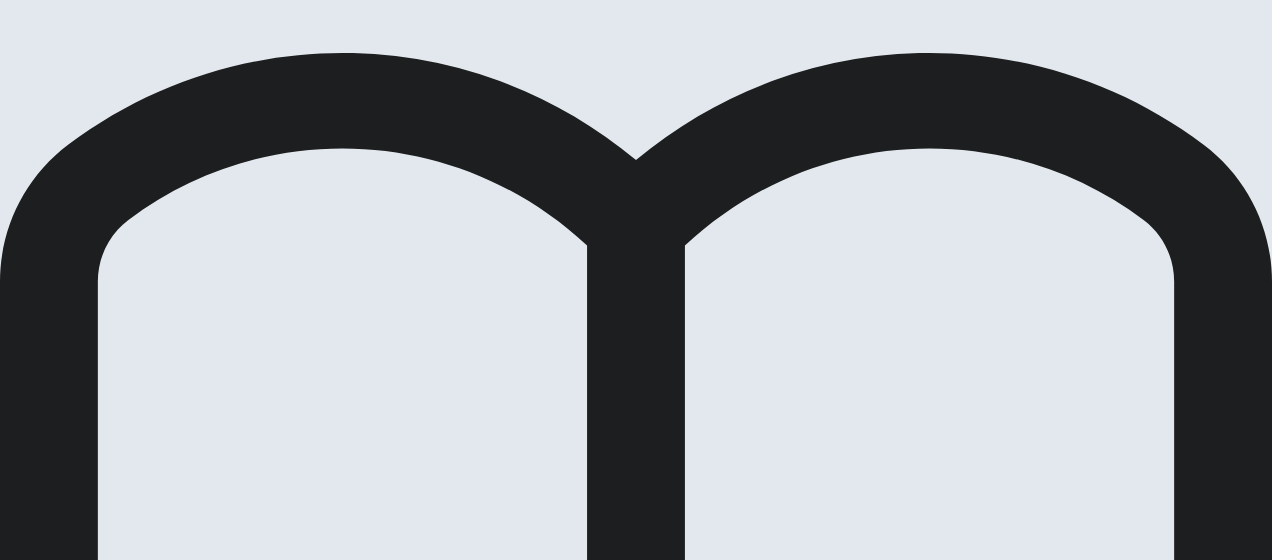 scroll, scrollTop: 100, scrollLeft: 0, axis: vertical 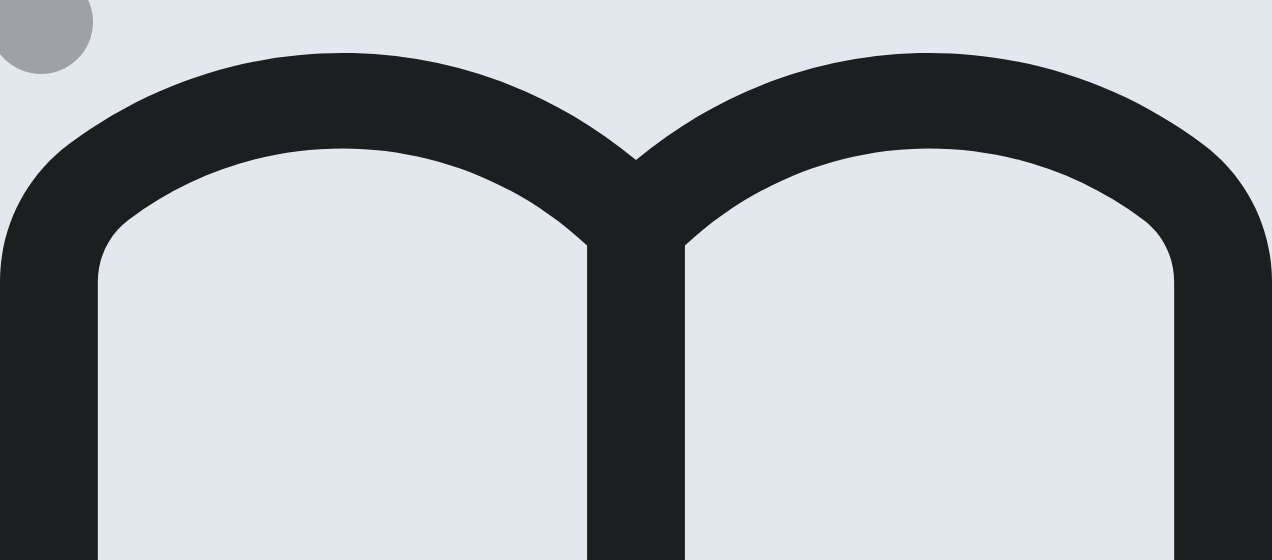 click on "Next" at bounding box center (96, 1531) 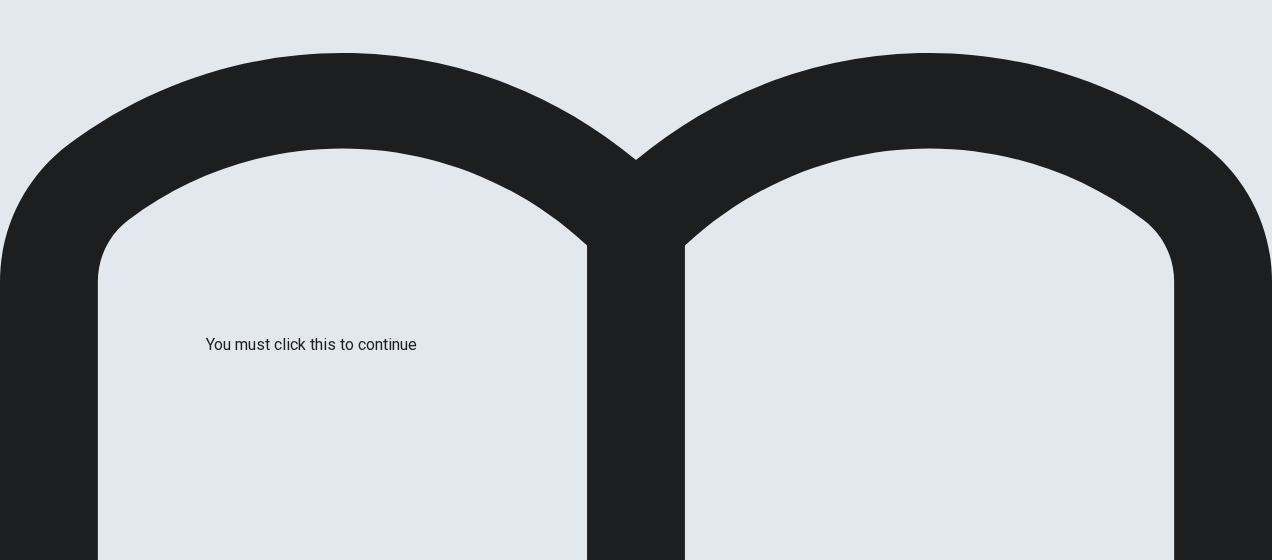 scroll, scrollTop: 210, scrollLeft: 0, axis: vertical 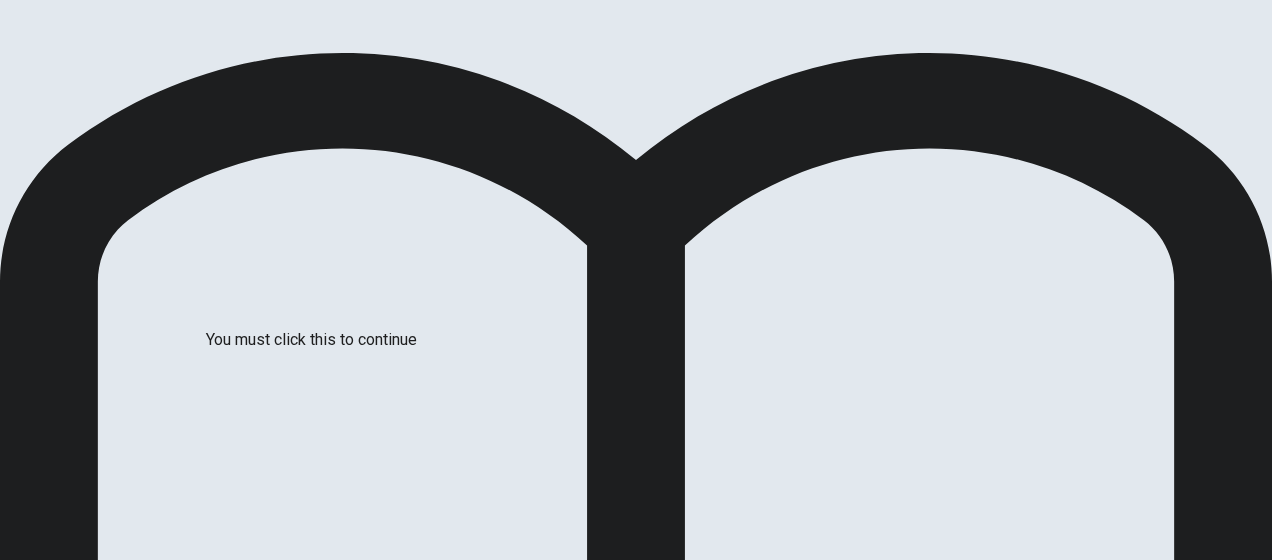 click at bounding box center [6, 1985] 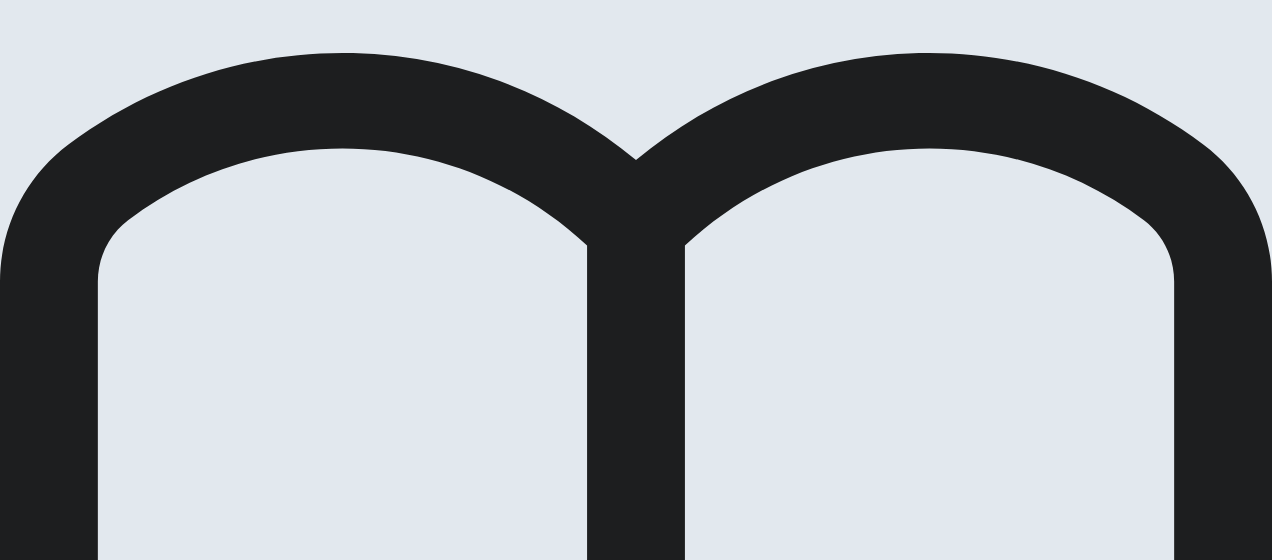 scroll, scrollTop: 210, scrollLeft: 0, axis: vertical 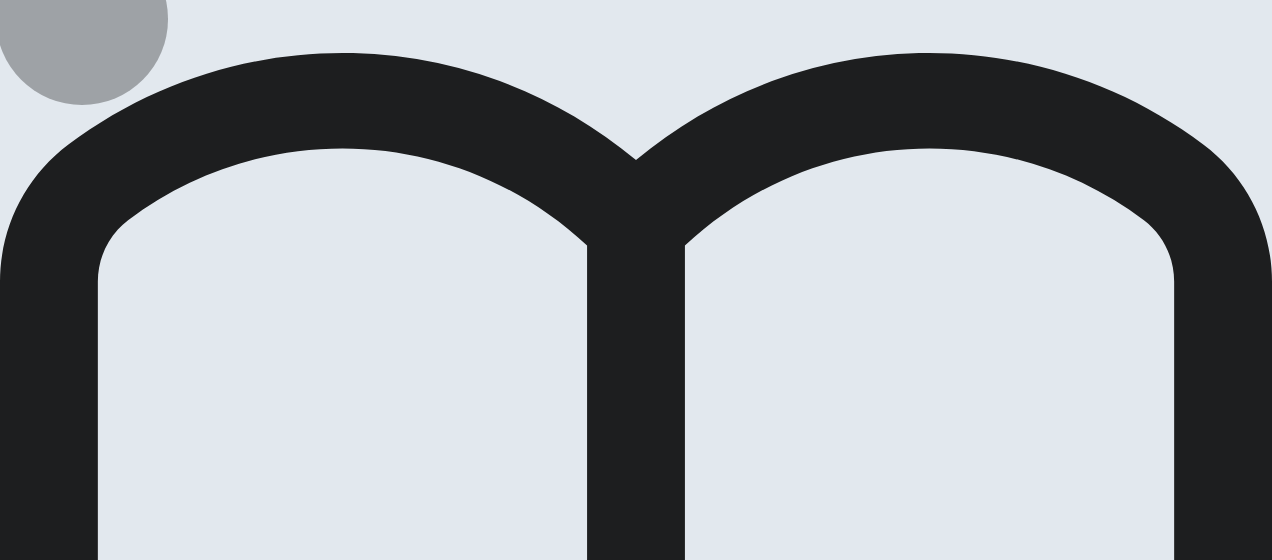 click on "GO TO QUESTION" at bounding box center (104, 1632) 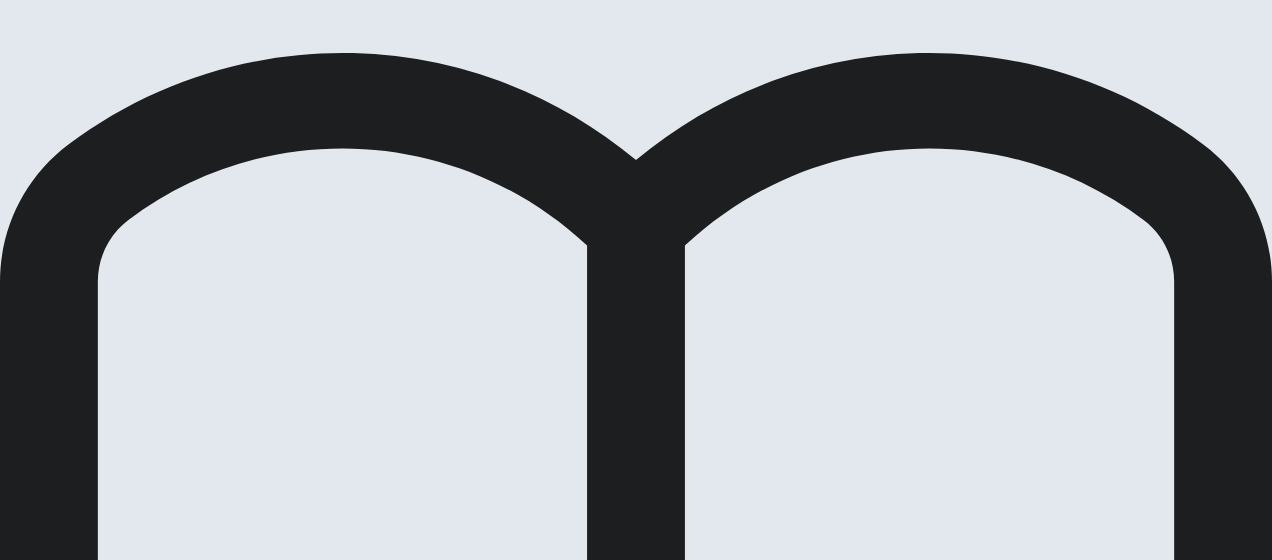 scroll, scrollTop: 0, scrollLeft: 0, axis: both 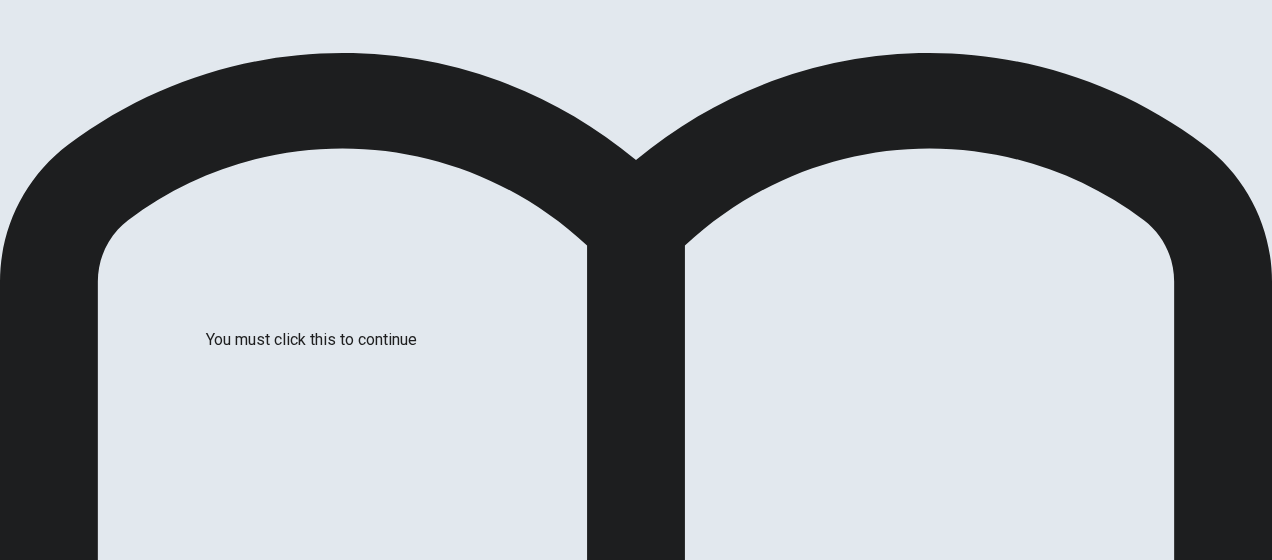 click on "I confirm that I want to end this section and cannot return." at bounding box center [235, 1983] 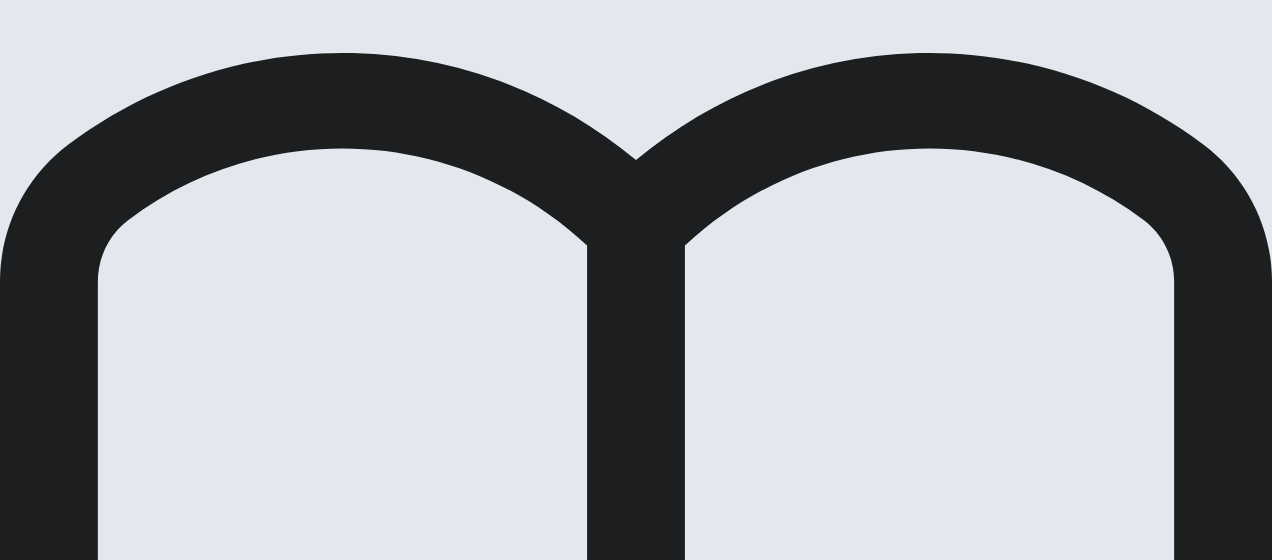 click on "Continue" at bounding box center (76, 2011) 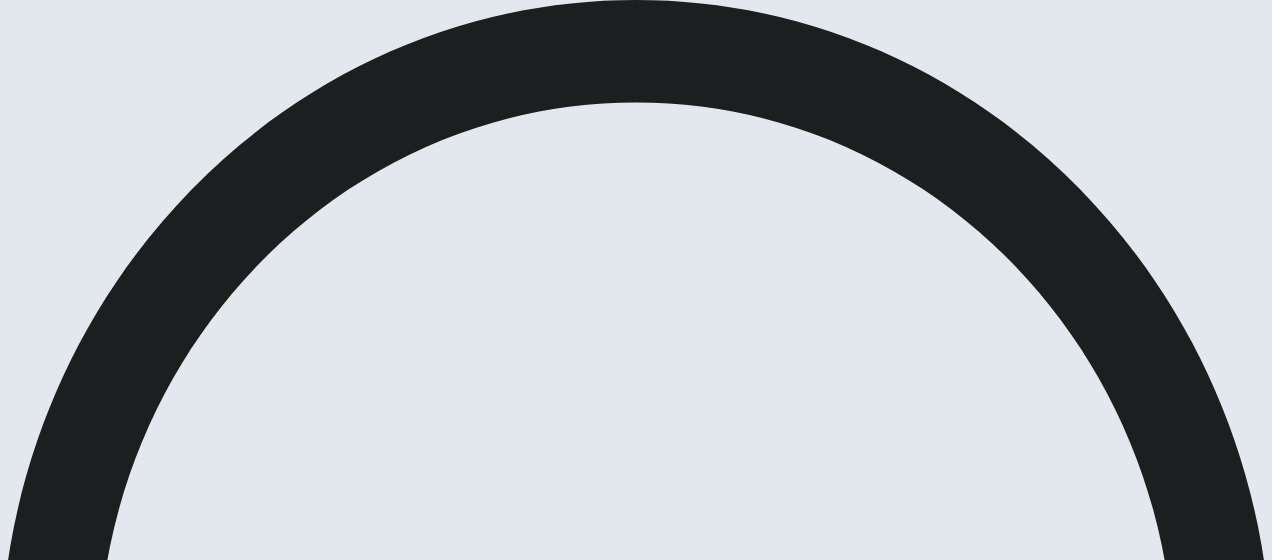scroll, scrollTop: 0, scrollLeft: 0, axis: both 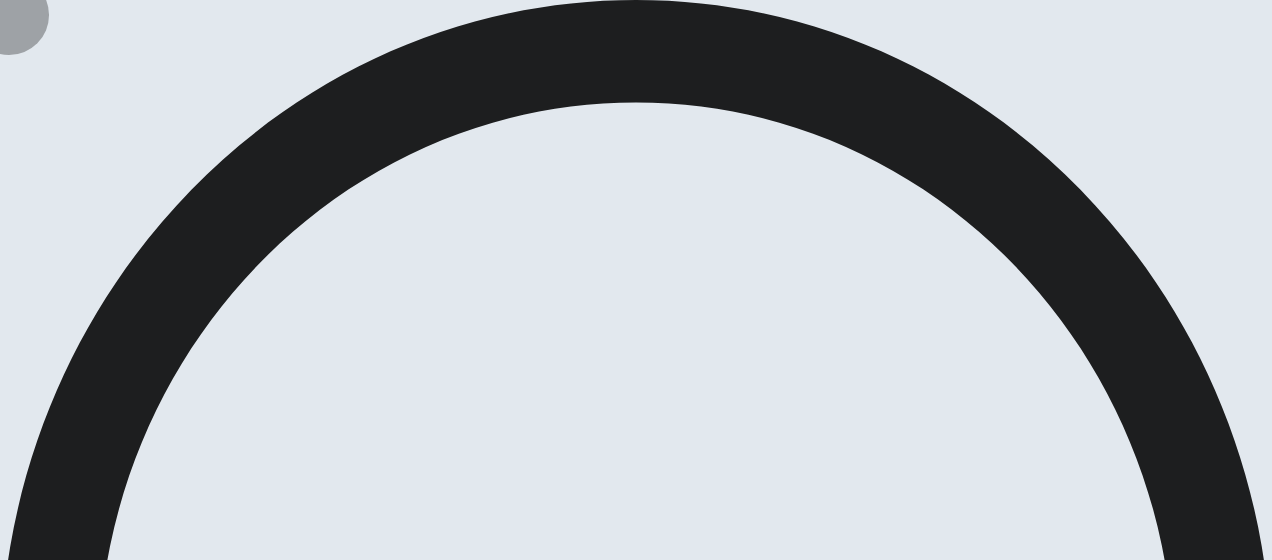 click at bounding box center (2, 1464) 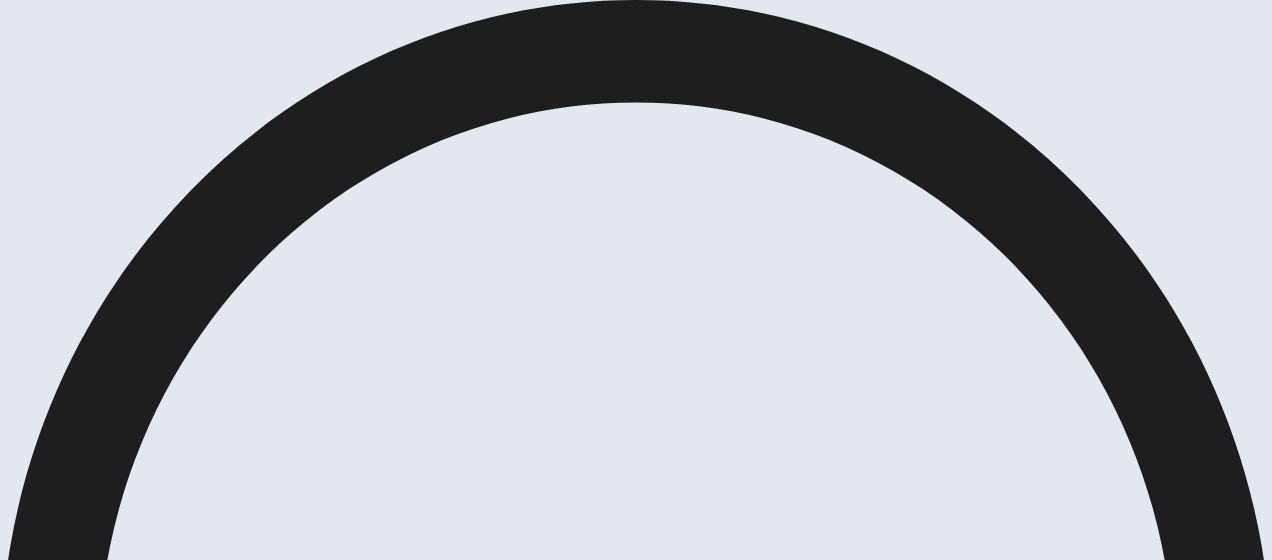 click 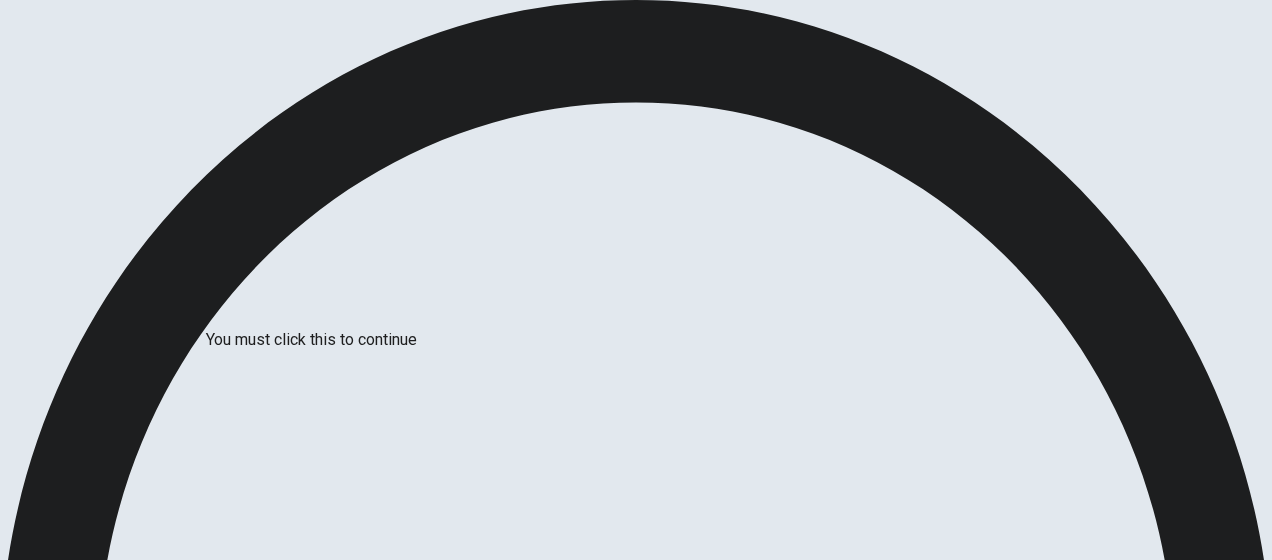 click on "I confirm that I want to end this section and cannot return." at bounding box center [636, 1983] 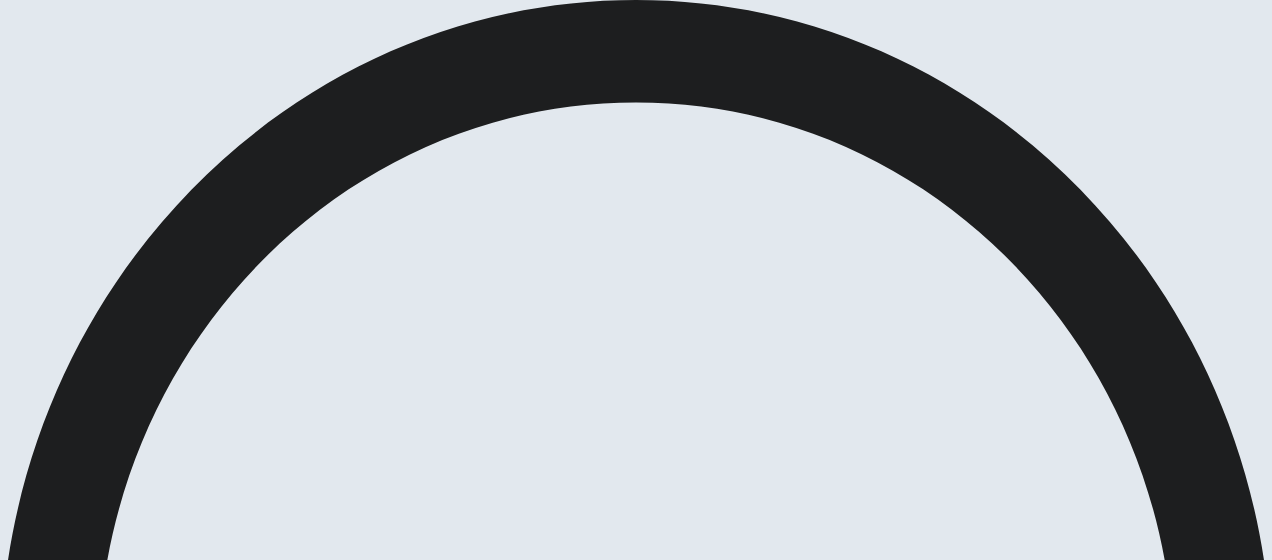 click on "Continue" at bounding box center (76, 2011) 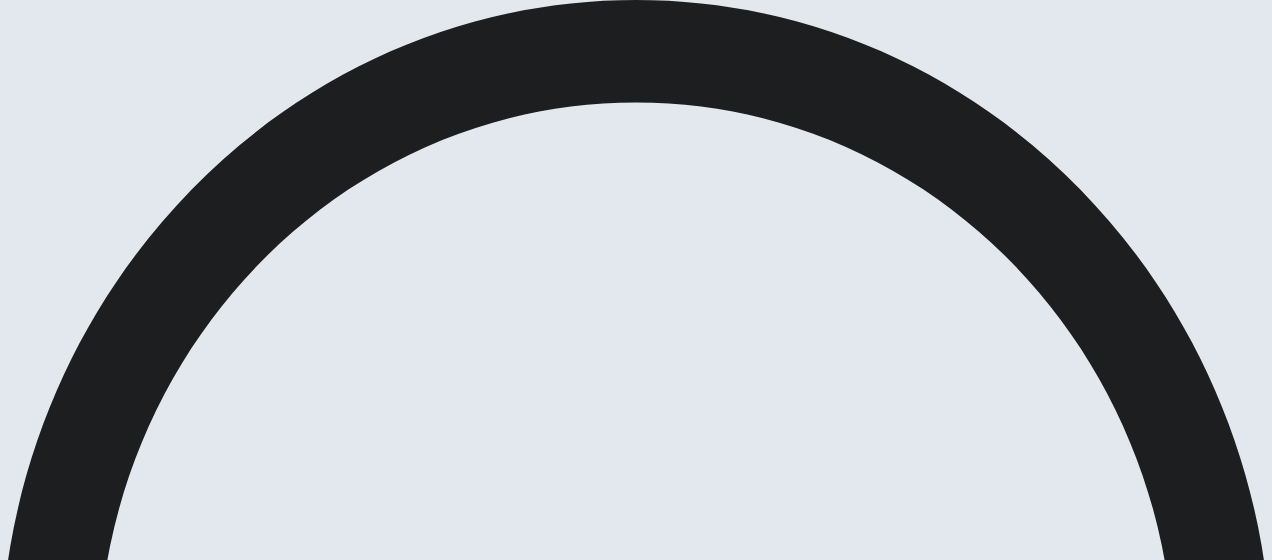 scroll, scrollTop: 100, scrollLeft: 0, axis: vertical 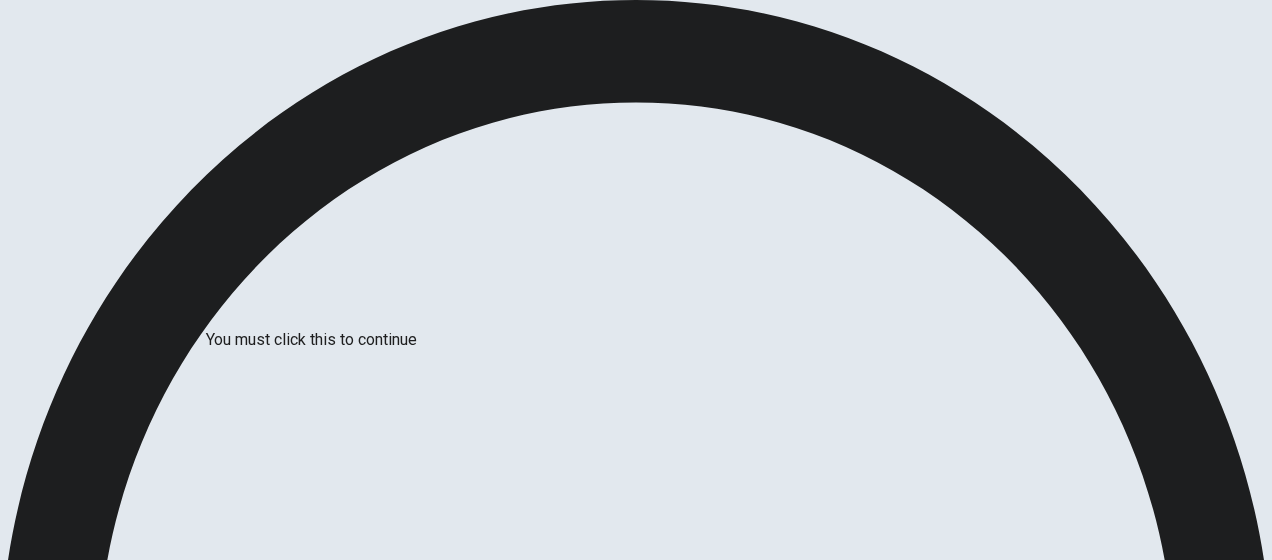 click on "I confirm that I want to end this section and cannot return." at bounding box center (636, 1983) 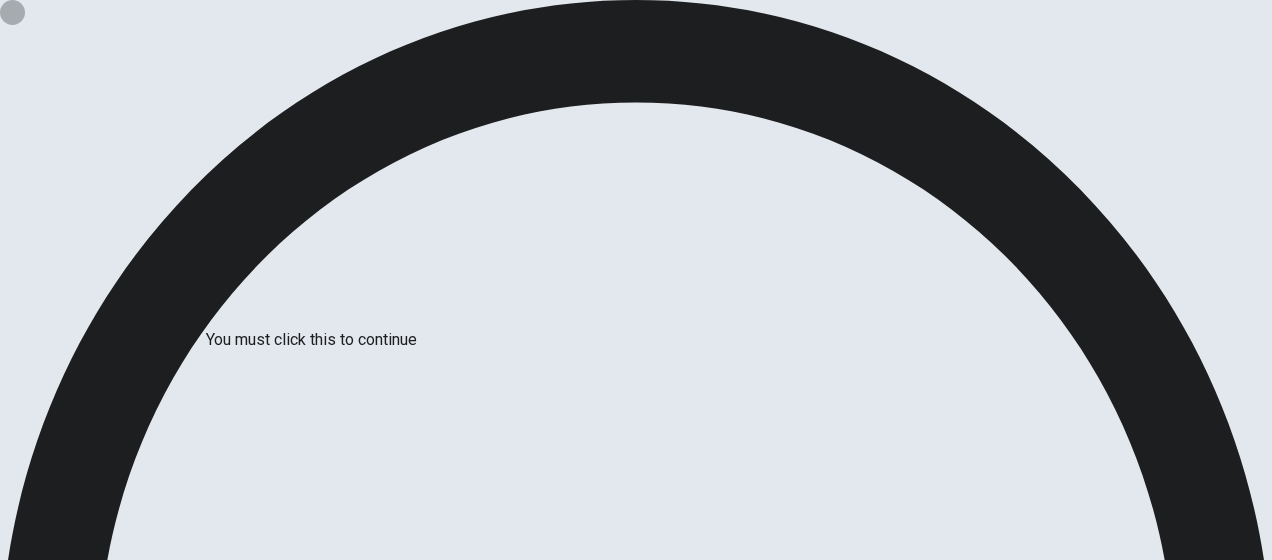 click at bounding box center [6, 1985] 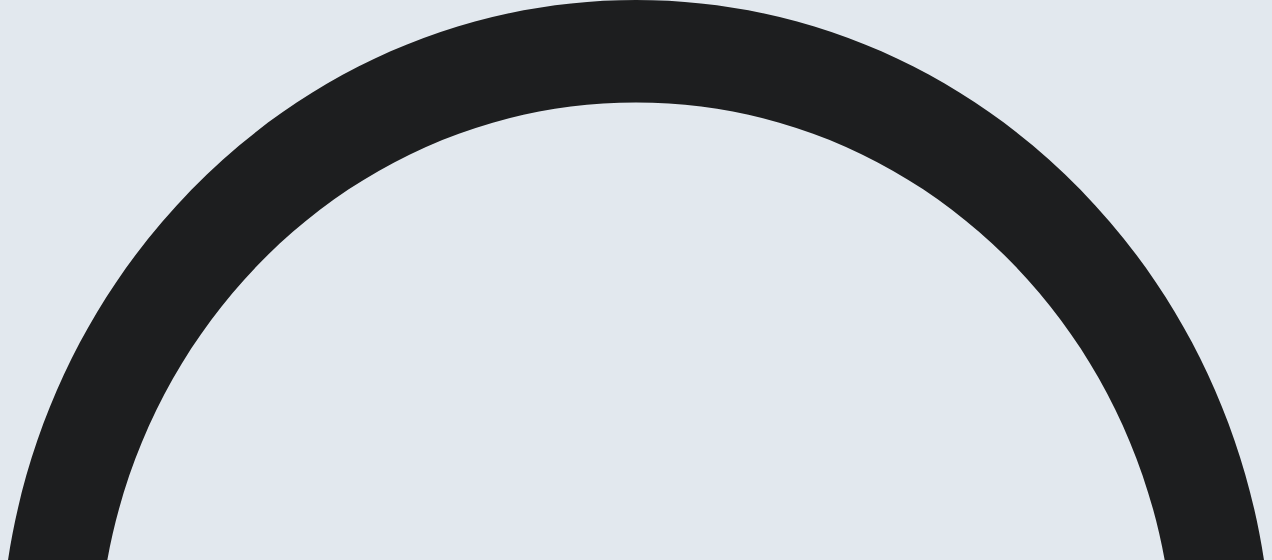 click on "Continue" at bounding box center [76, 2011] 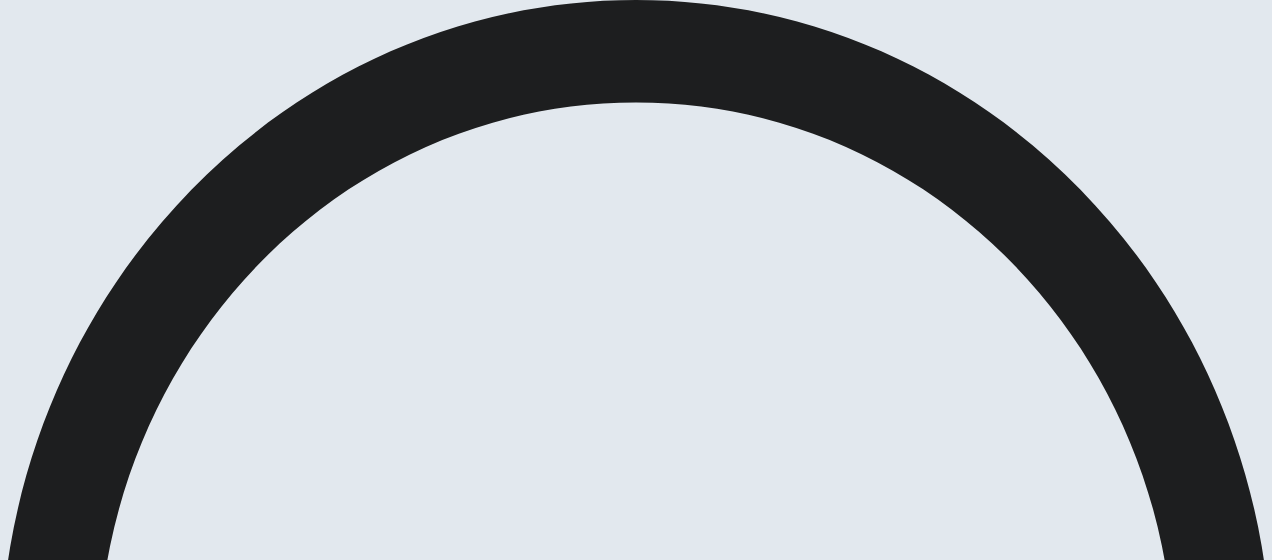 scroll, scrollTop: 100, scrollLeft: 0, axis: vertical 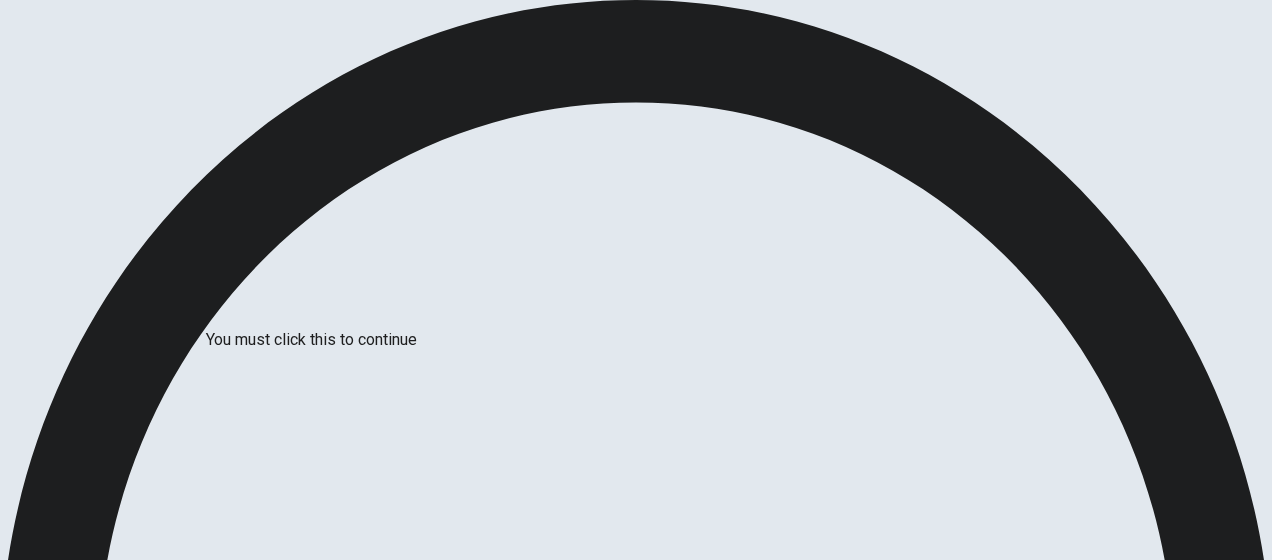 click at bounding box center [6, 1985] 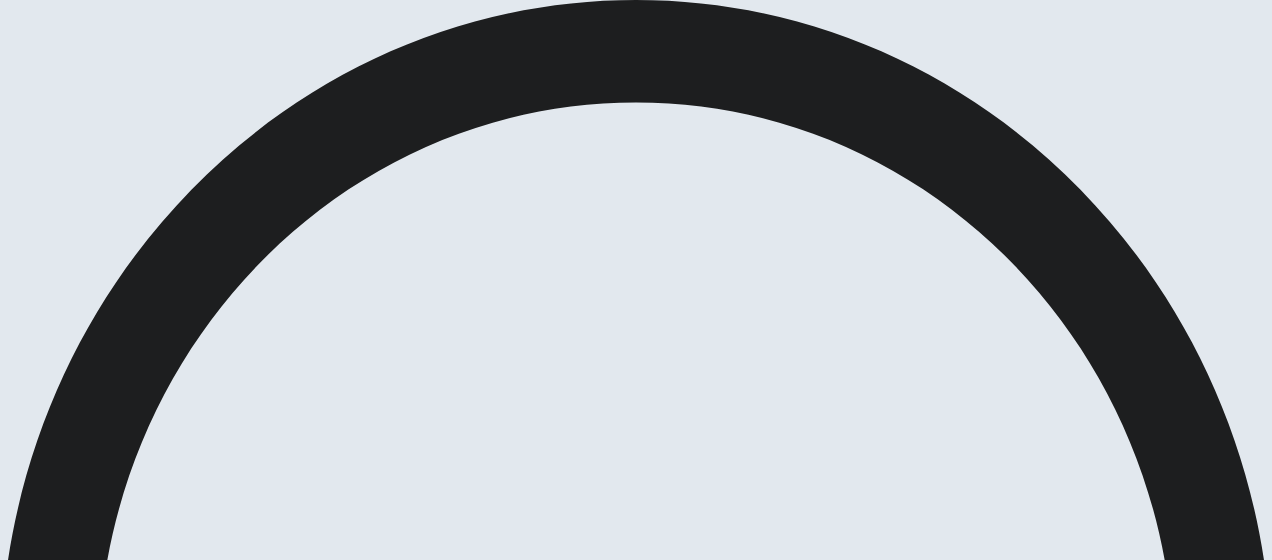 click on "Continue" at bounding box center [76, 2011] 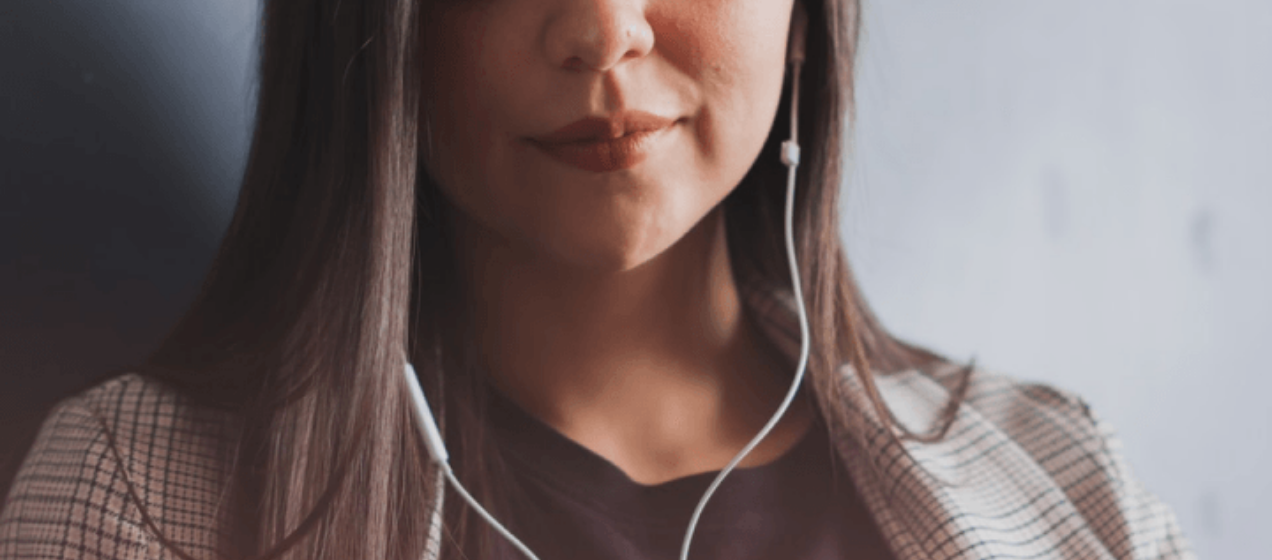 scroll, scrollTop: 0, scrollLeft: 0, axis: both 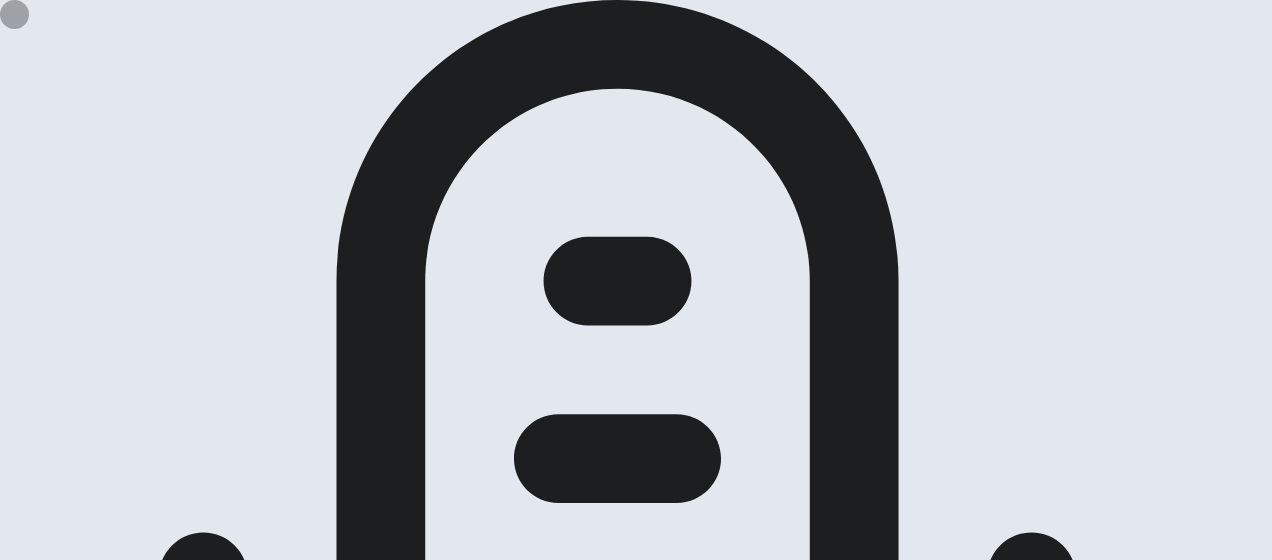 click at bounding box center (612, 1478) 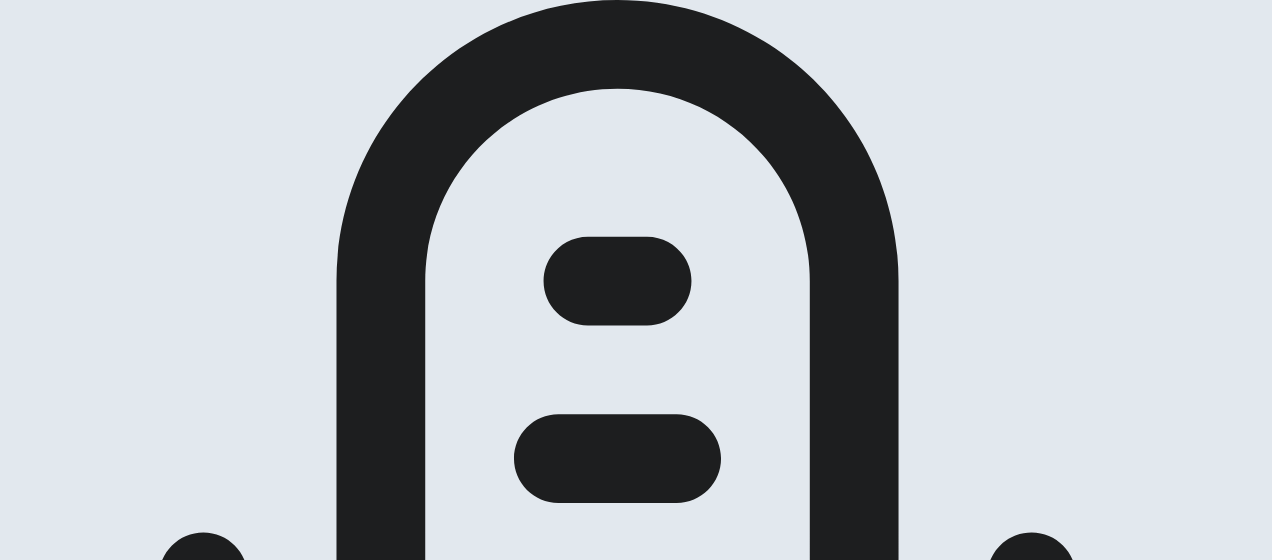 scroll, scrollTop: 640, scrollLeft: 0, axis: vertical 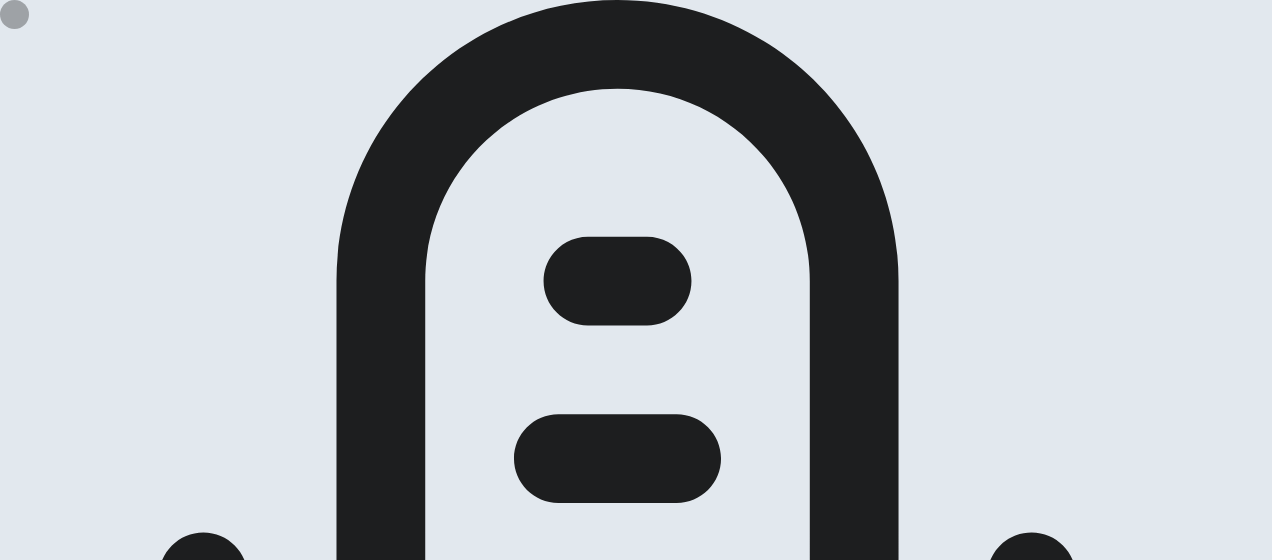click 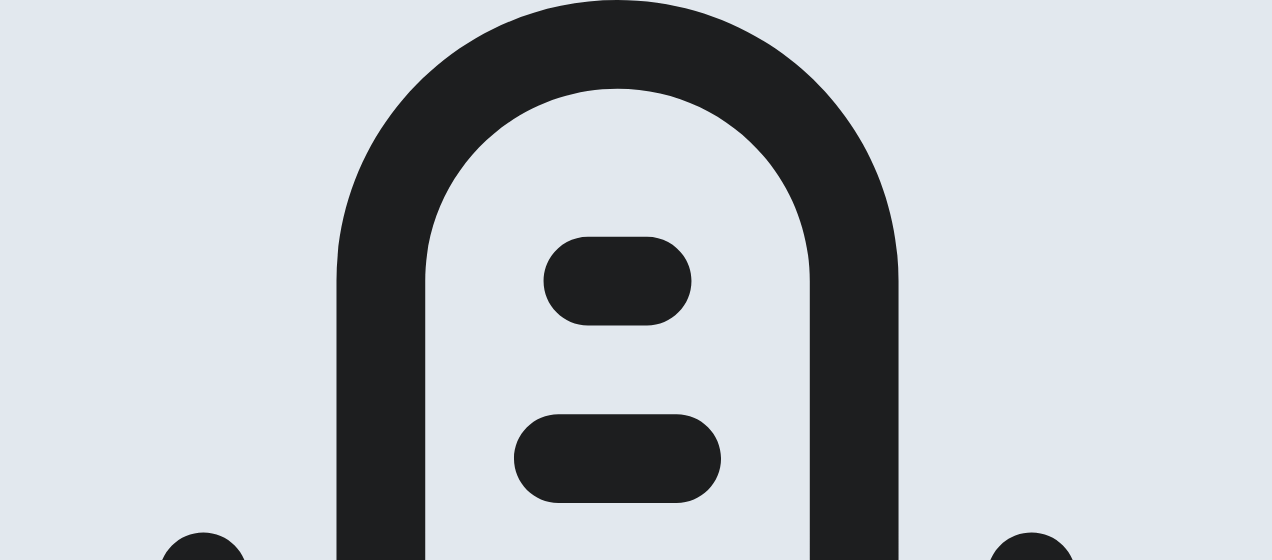 click at bounding box center (612, 1478) 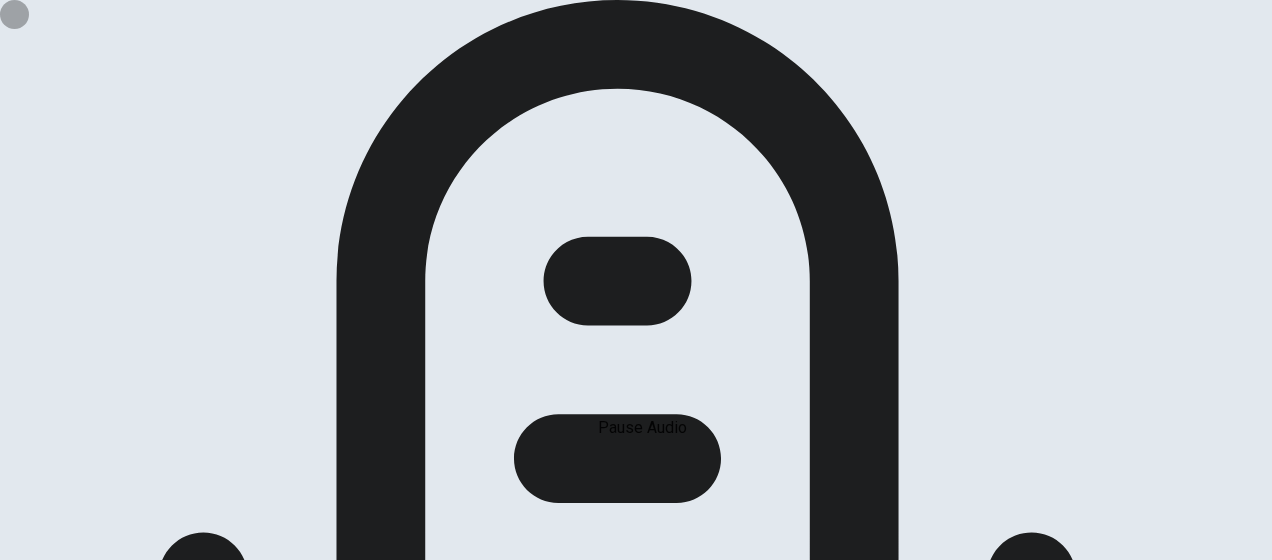 click at bounding box center [612, 1478] 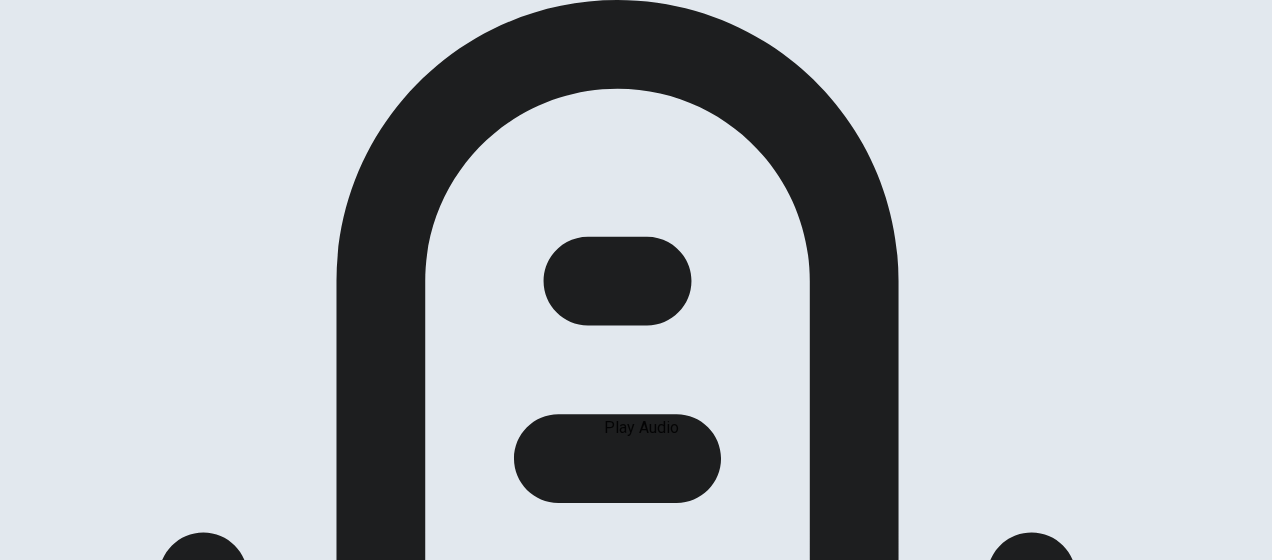 click 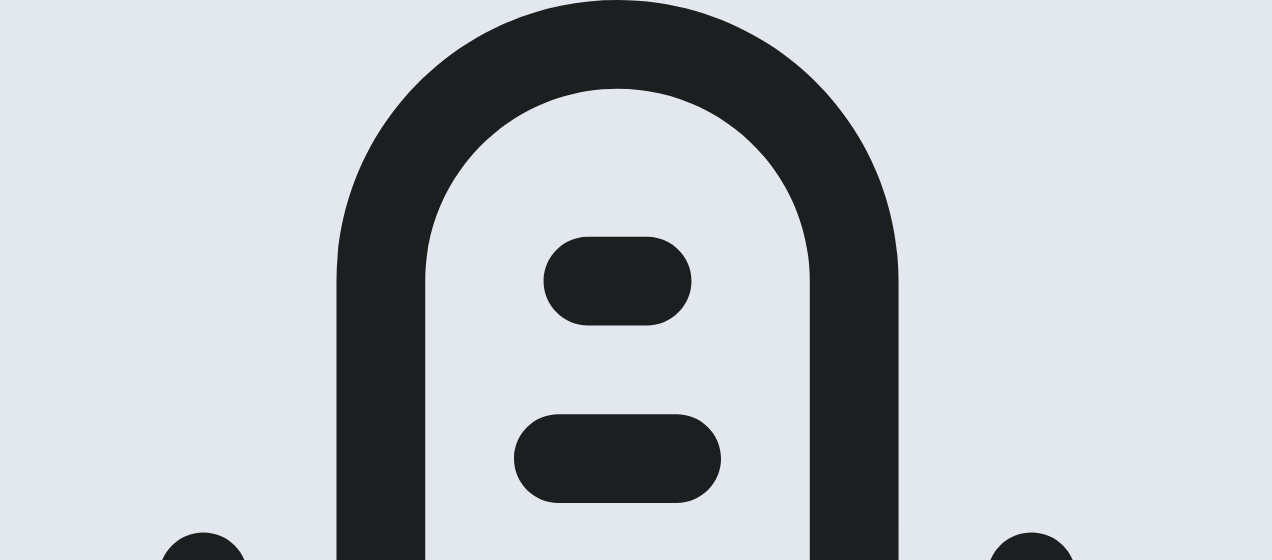 scroll, scrollTop: 600, scrollLeft: 0, axis: vertical 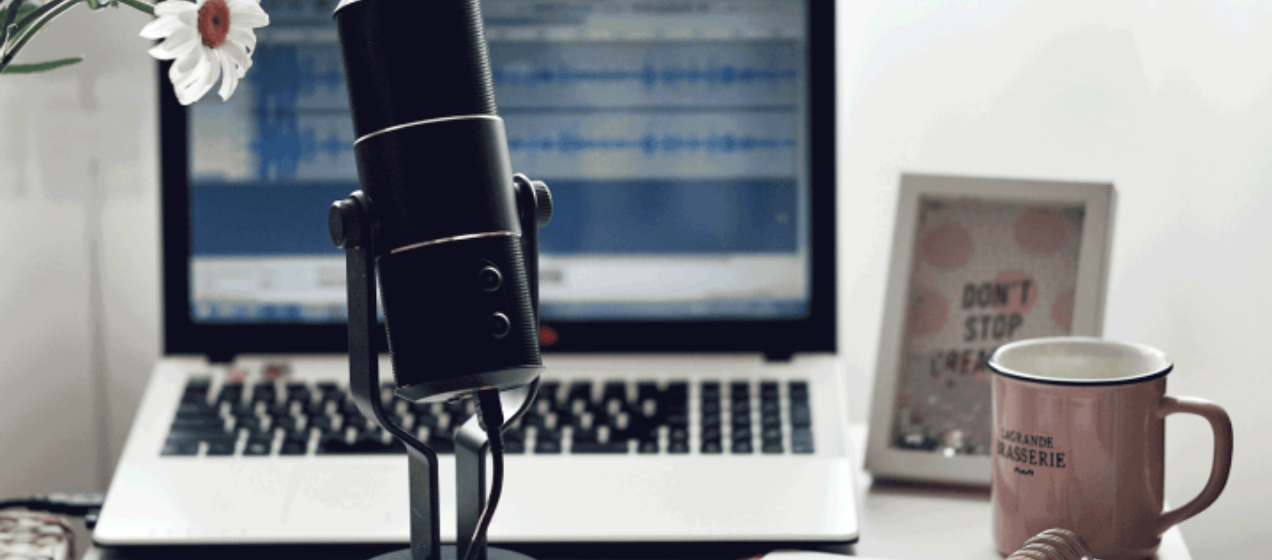 click on "Continue" at bounding box center [28, 1513] 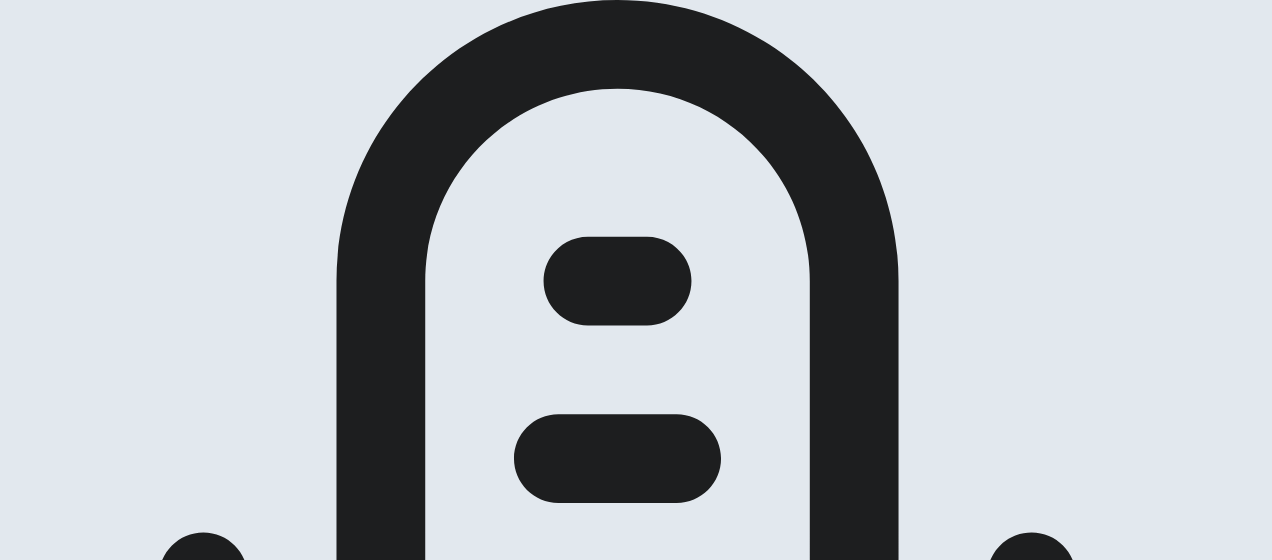 scroll, scrollTop: 0, scrollLeft: 0, axis: both 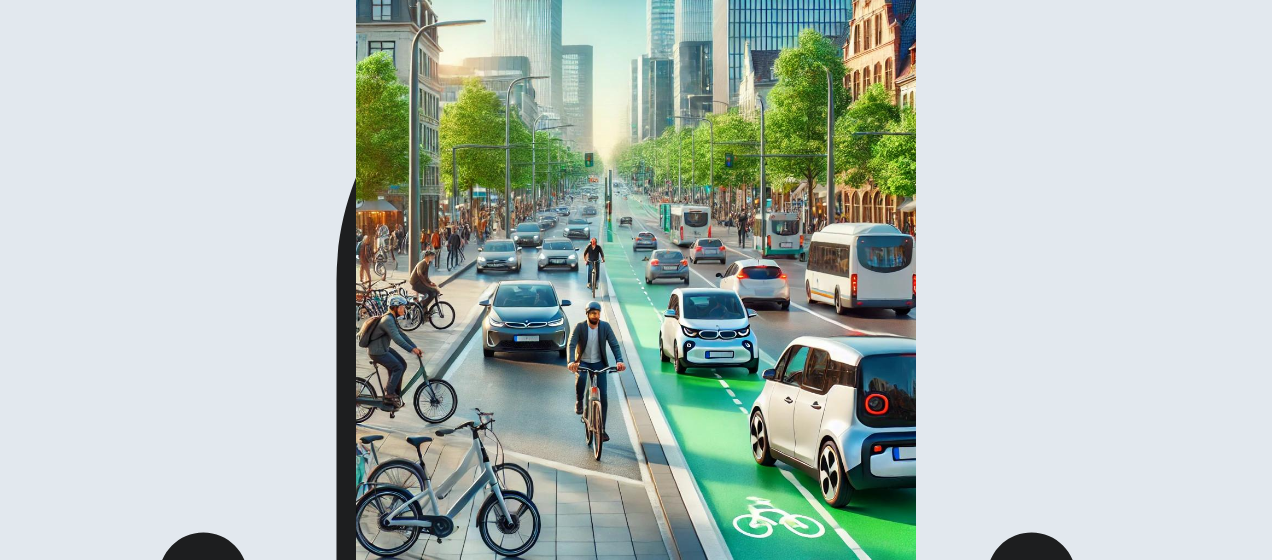 click at bounding box center [636, 280] 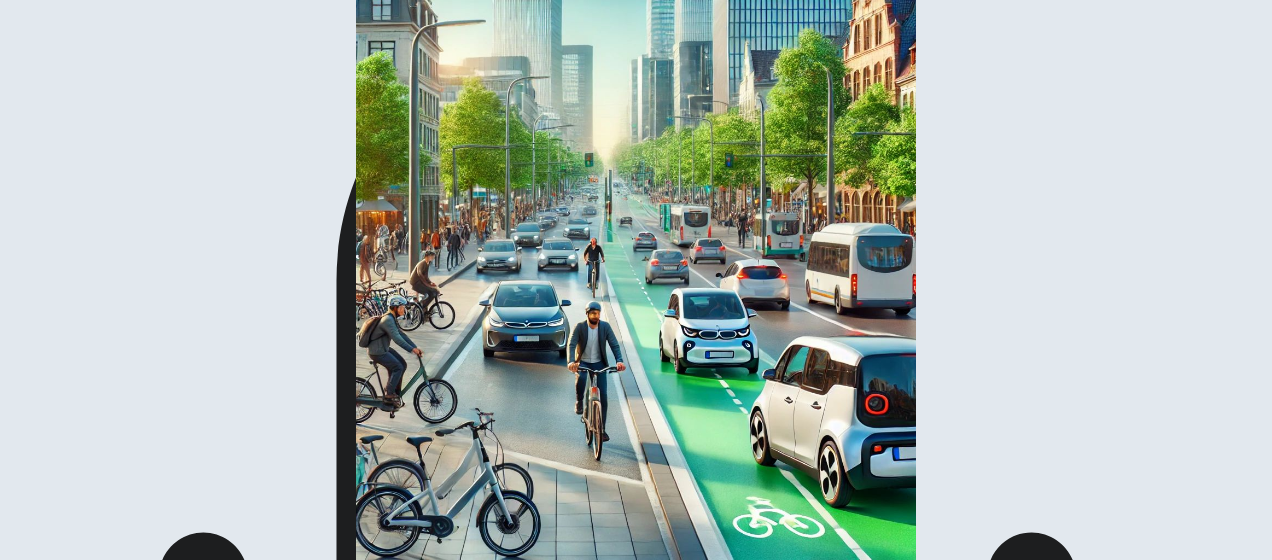 click at bounding box center (2, 596) 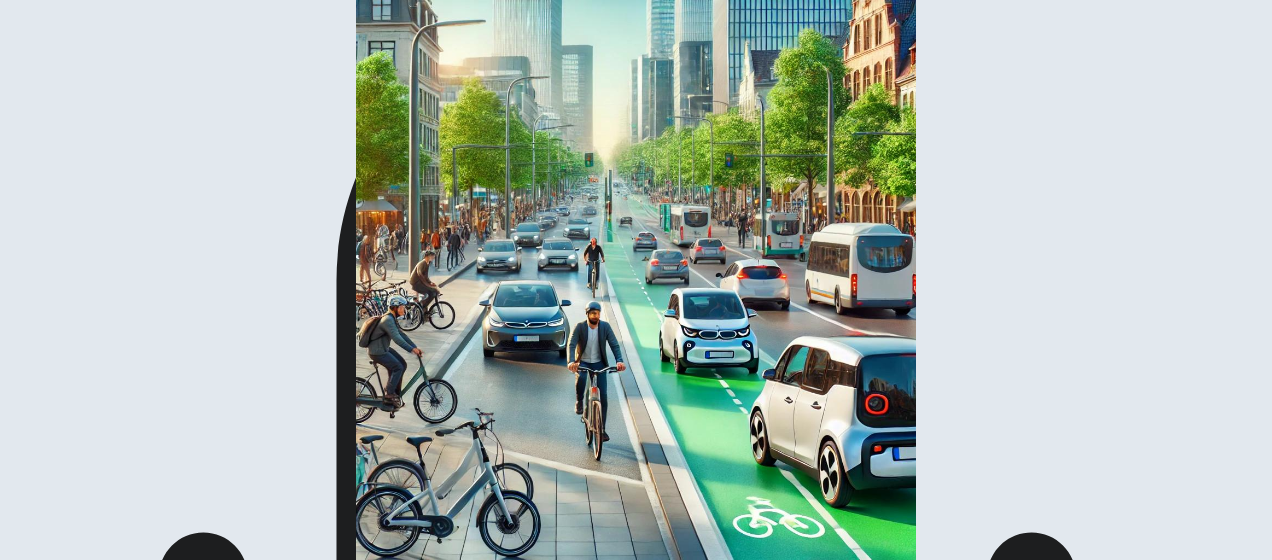 scroll, scrollTop: 66, scrollLeft: 0, axis: vertical 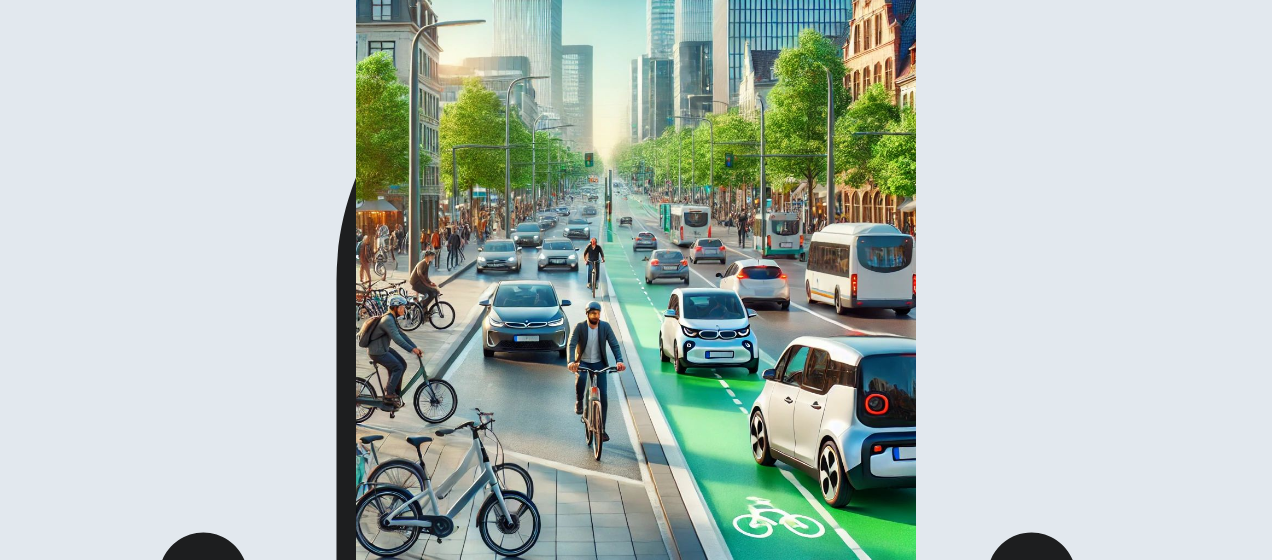 click 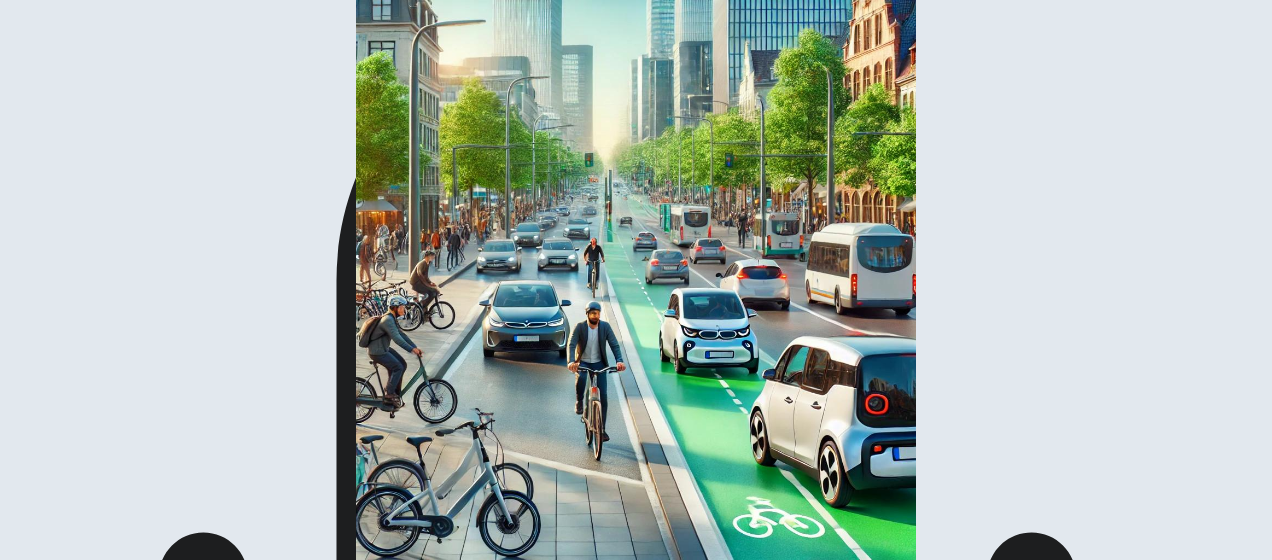 scroll, scrollTop: 0, scrollLeft: 0, axis: both 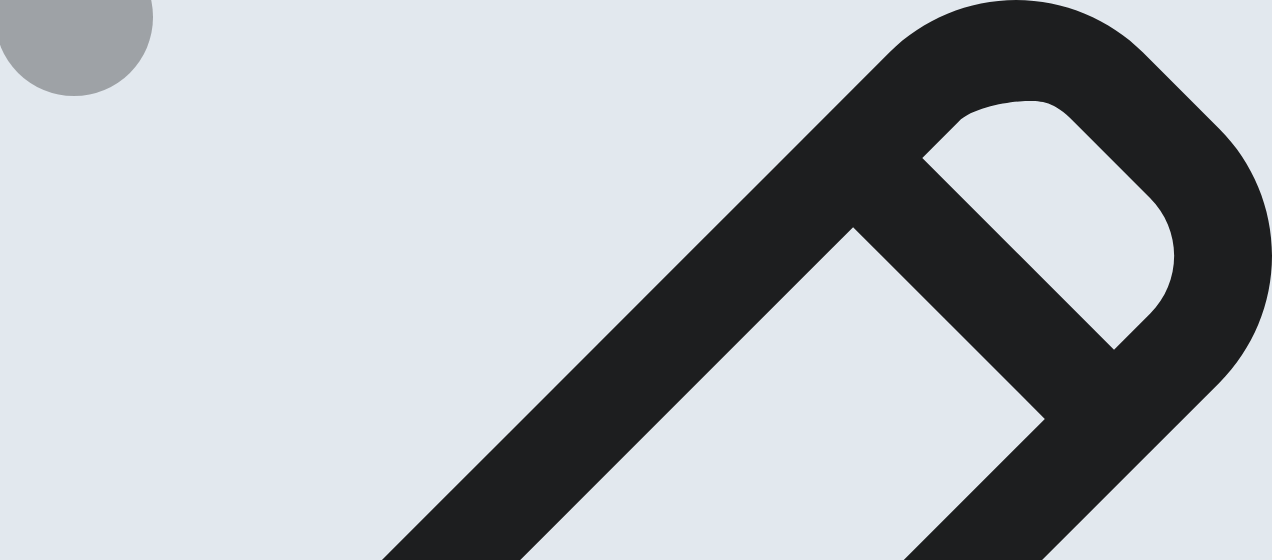 click on "Continue" at bounding box center (28, 1513) 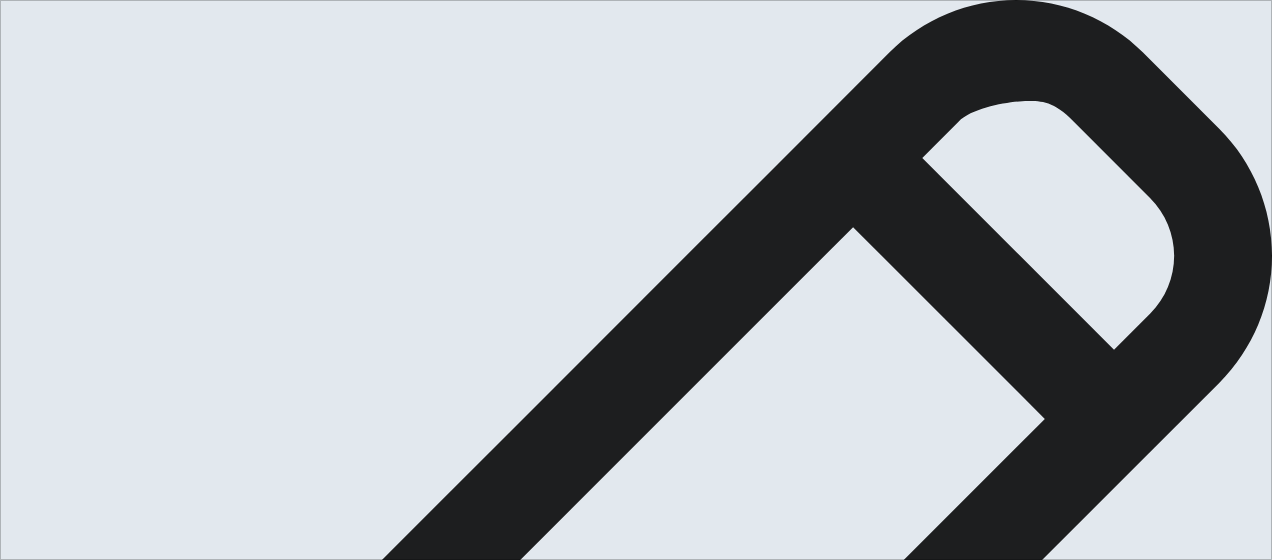 scroll, scrollTop: 397, scrollLeft: 0, axis: vertical 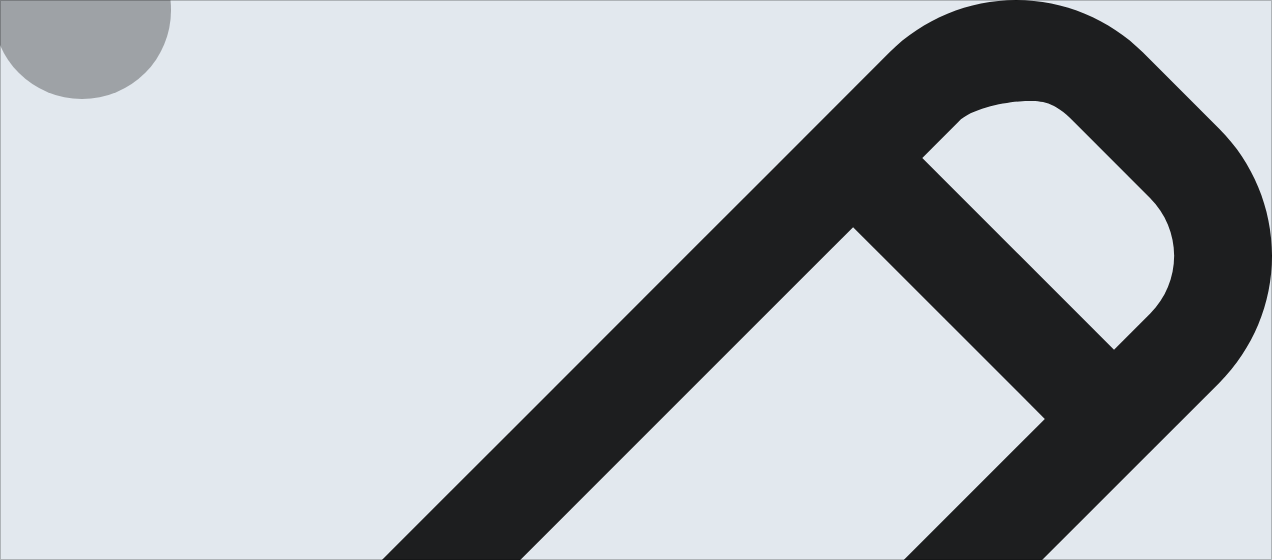 click on "Continue" at bounding box center [36, 4778] 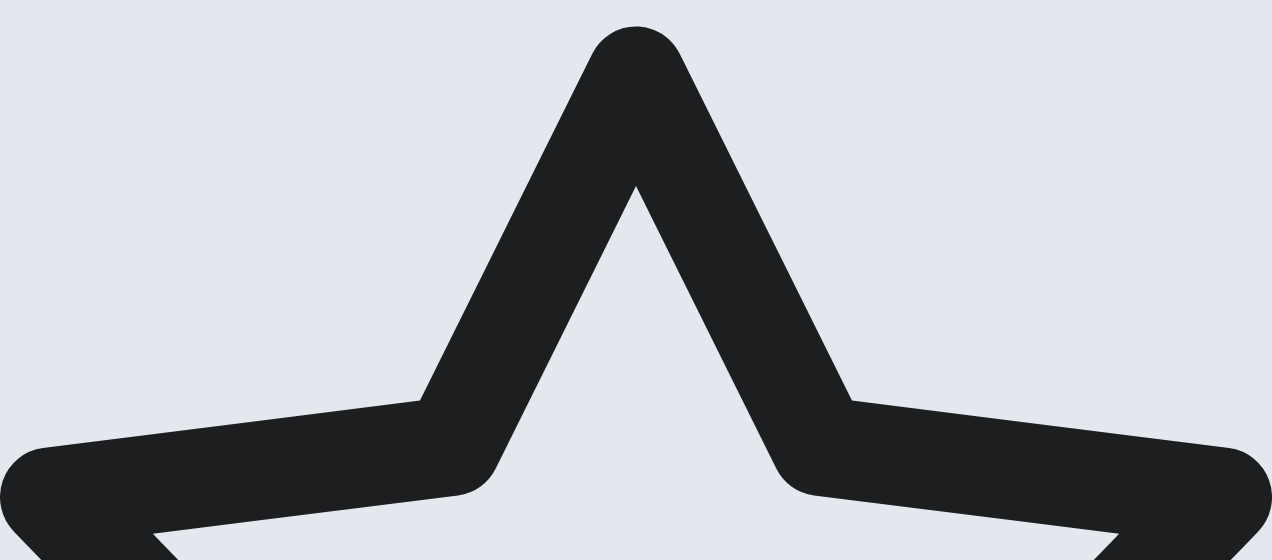 scroll, scrollTop: 168, scrollLeft: 0, axis: vertical 